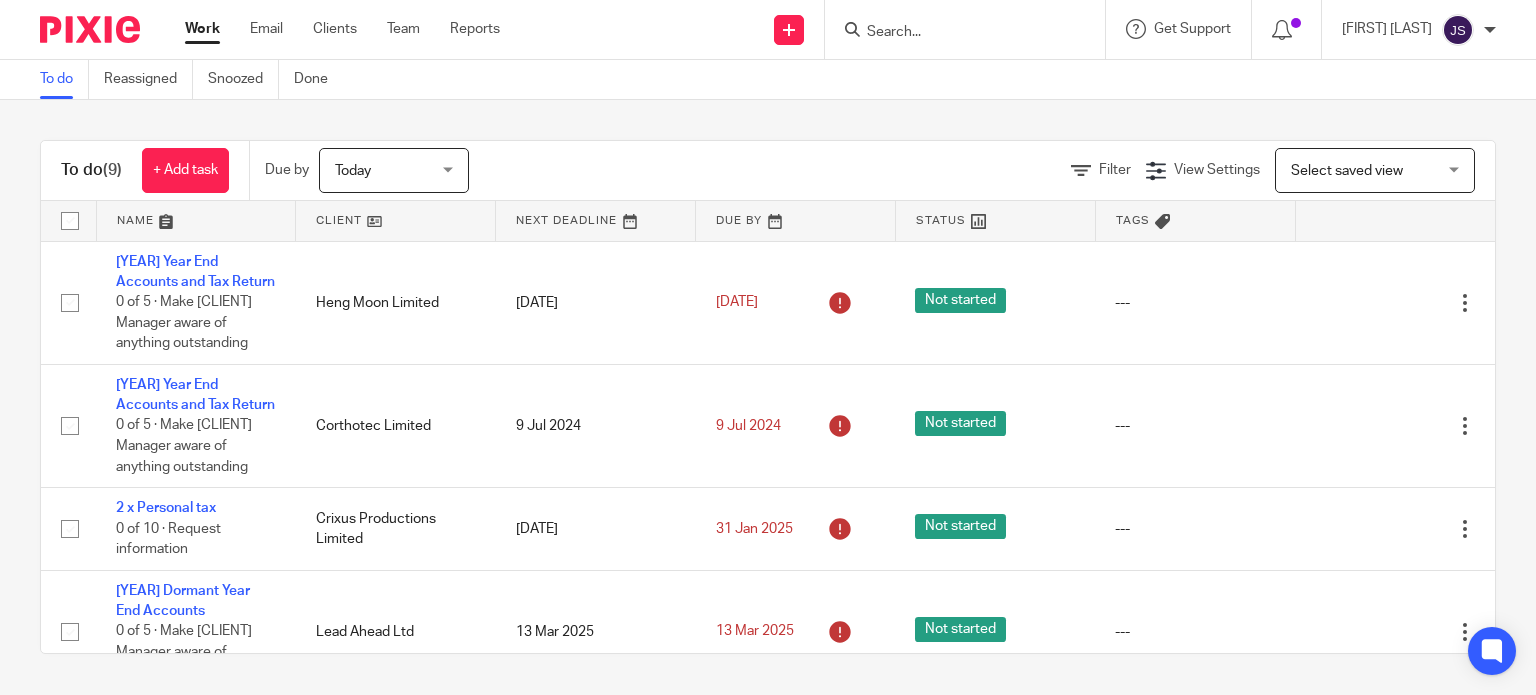 scroll, scrollTop: 0, scrollLeft: 0, axis: both 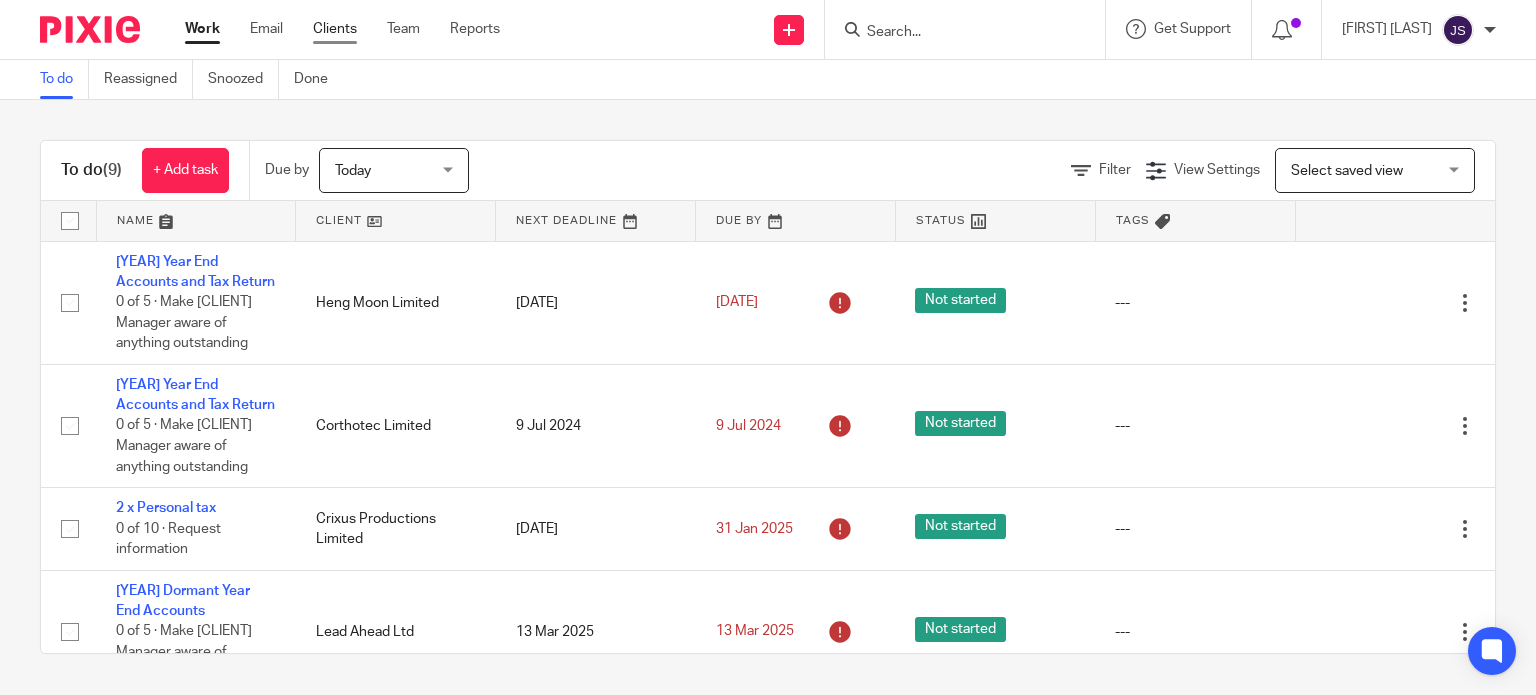 click on "Clients" at bounding box center (335, 29) 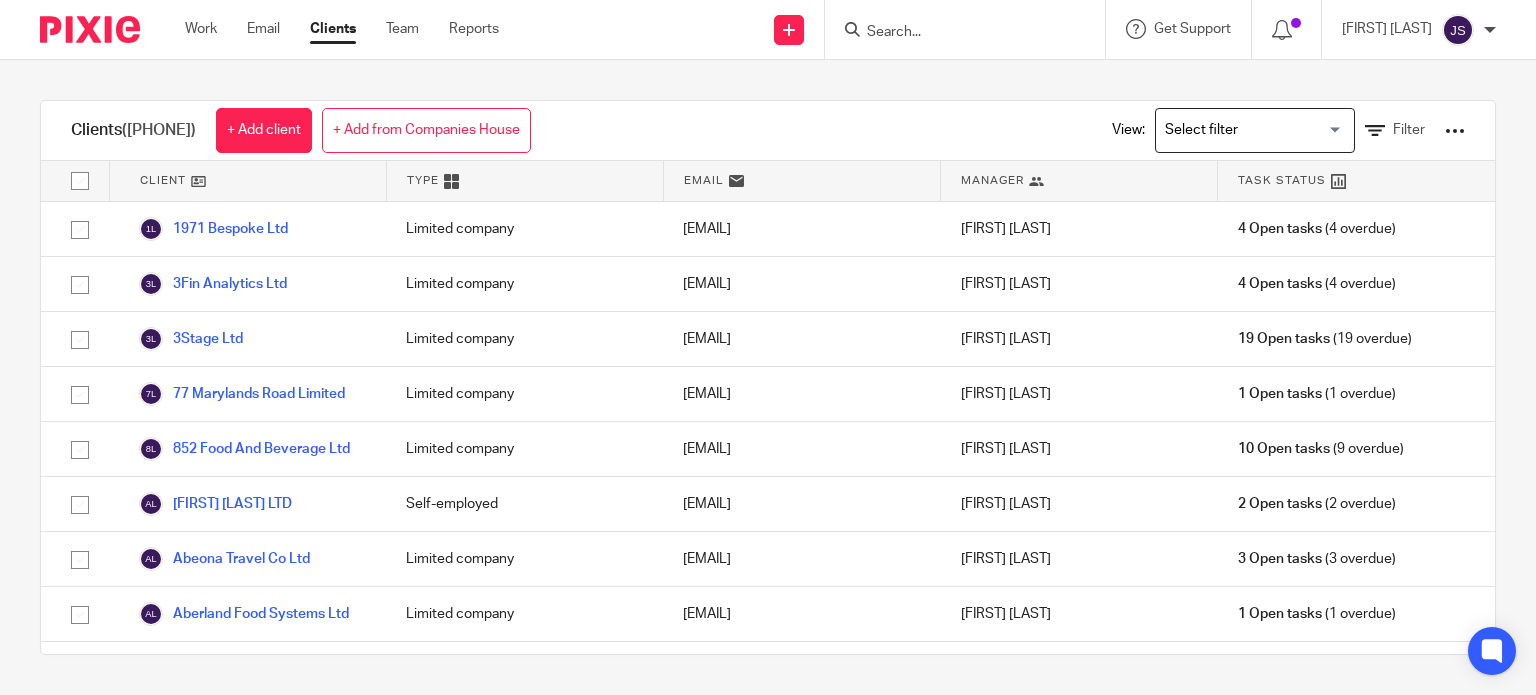 click on "+ Add from Companies House" at bounding box center (426, 130) 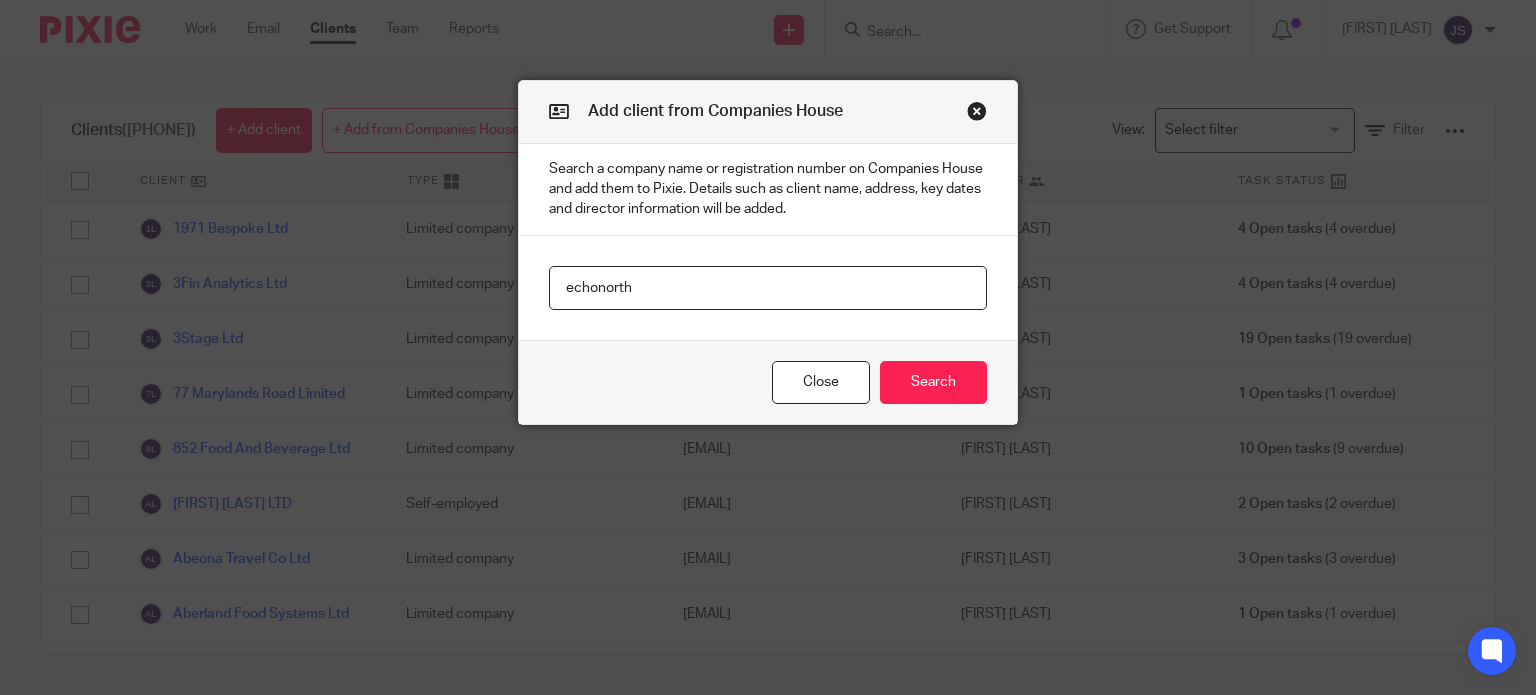 type on "echonorth" 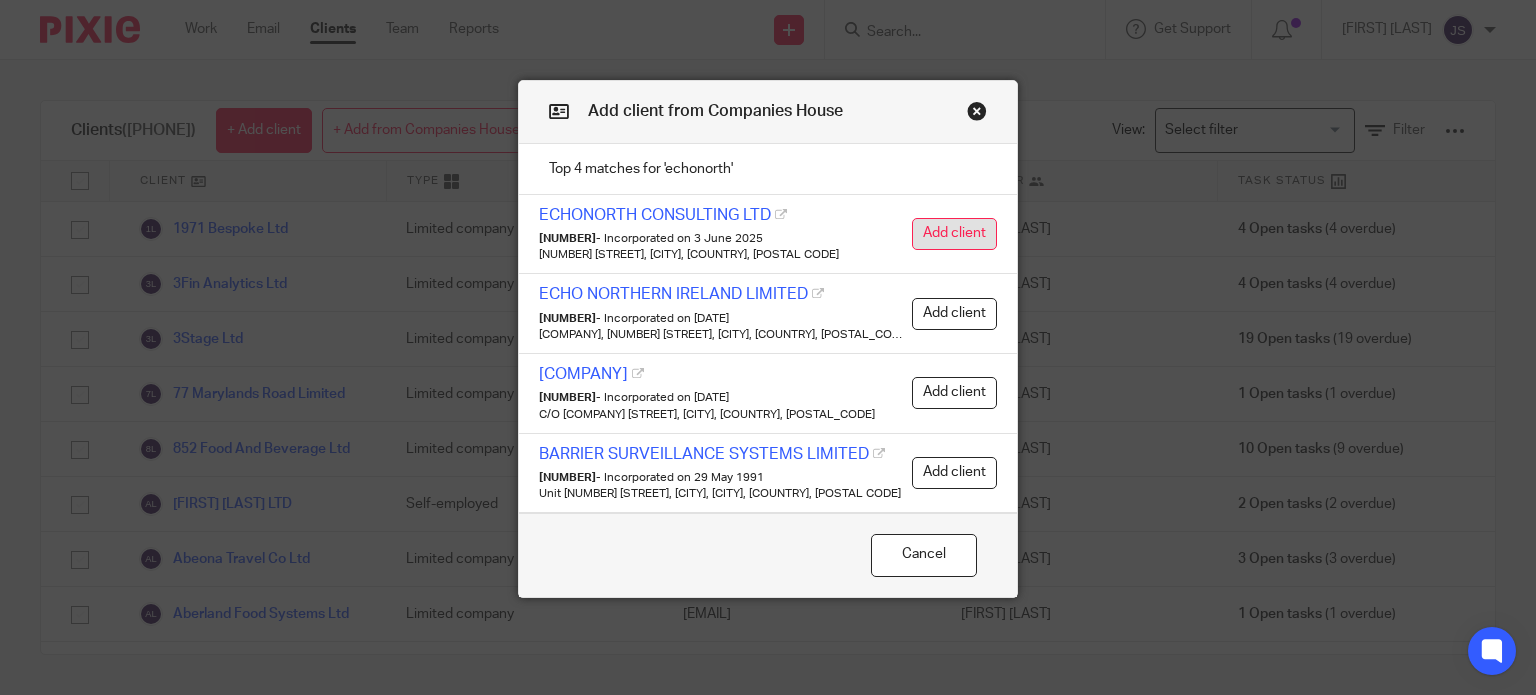 click on "Add client" at bounding box center (954, 234) 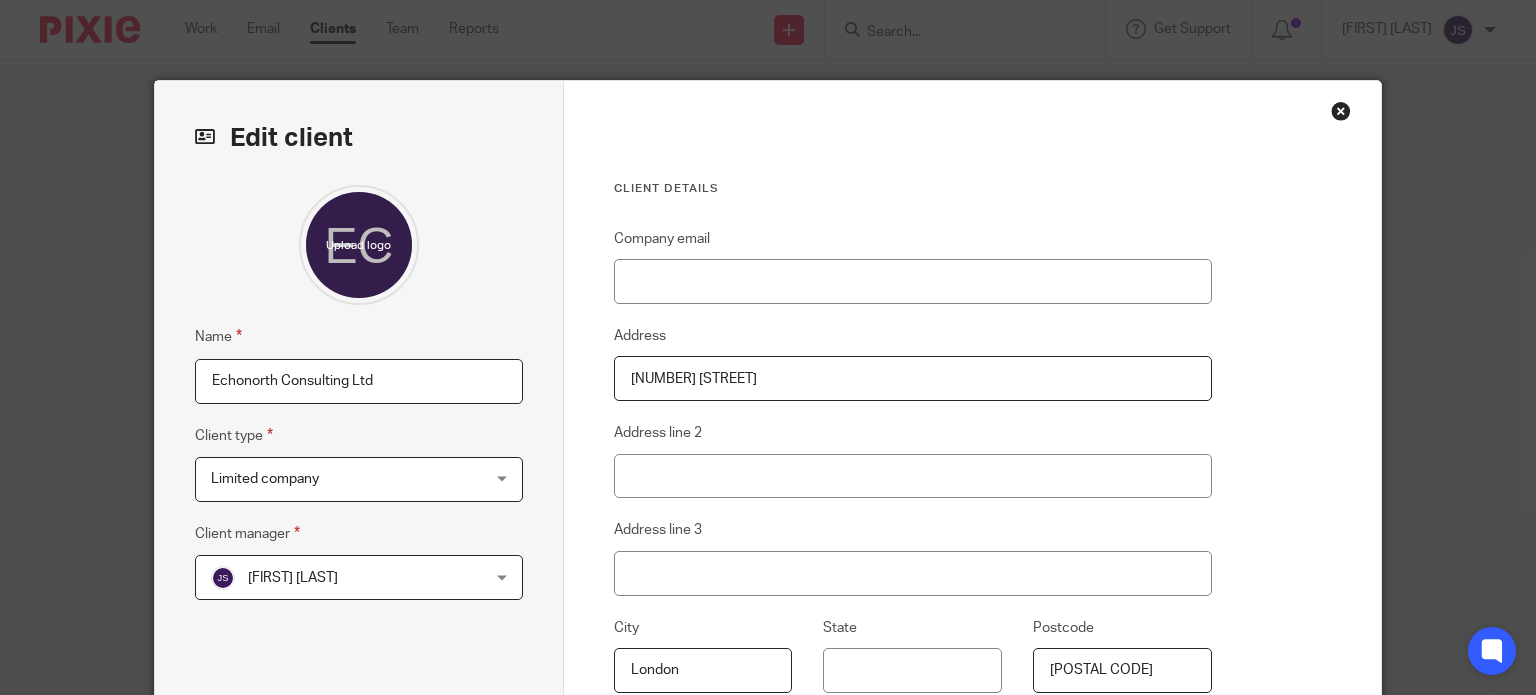 scroll, scrollTop: 0, scrollLeft: 0, axis: both 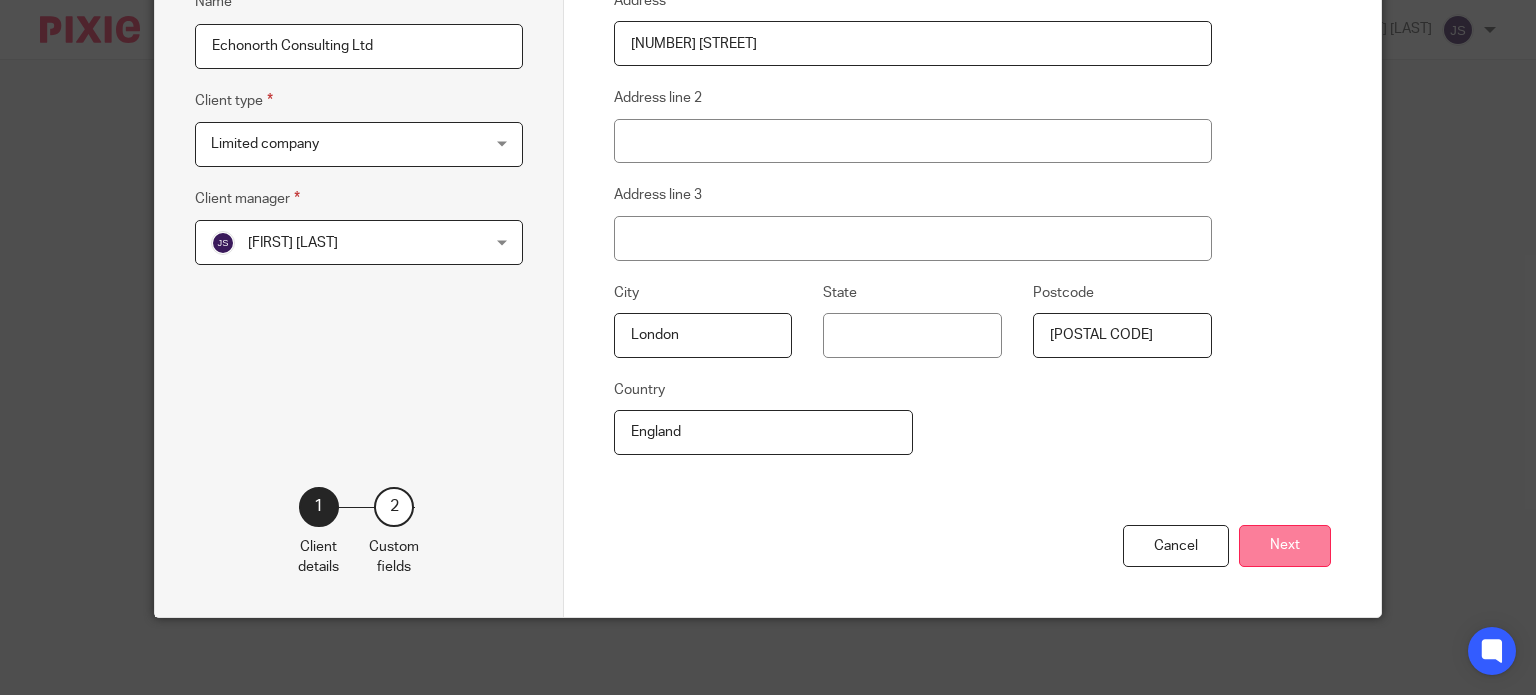 click on "Next" at bounding box center [1285, 546] 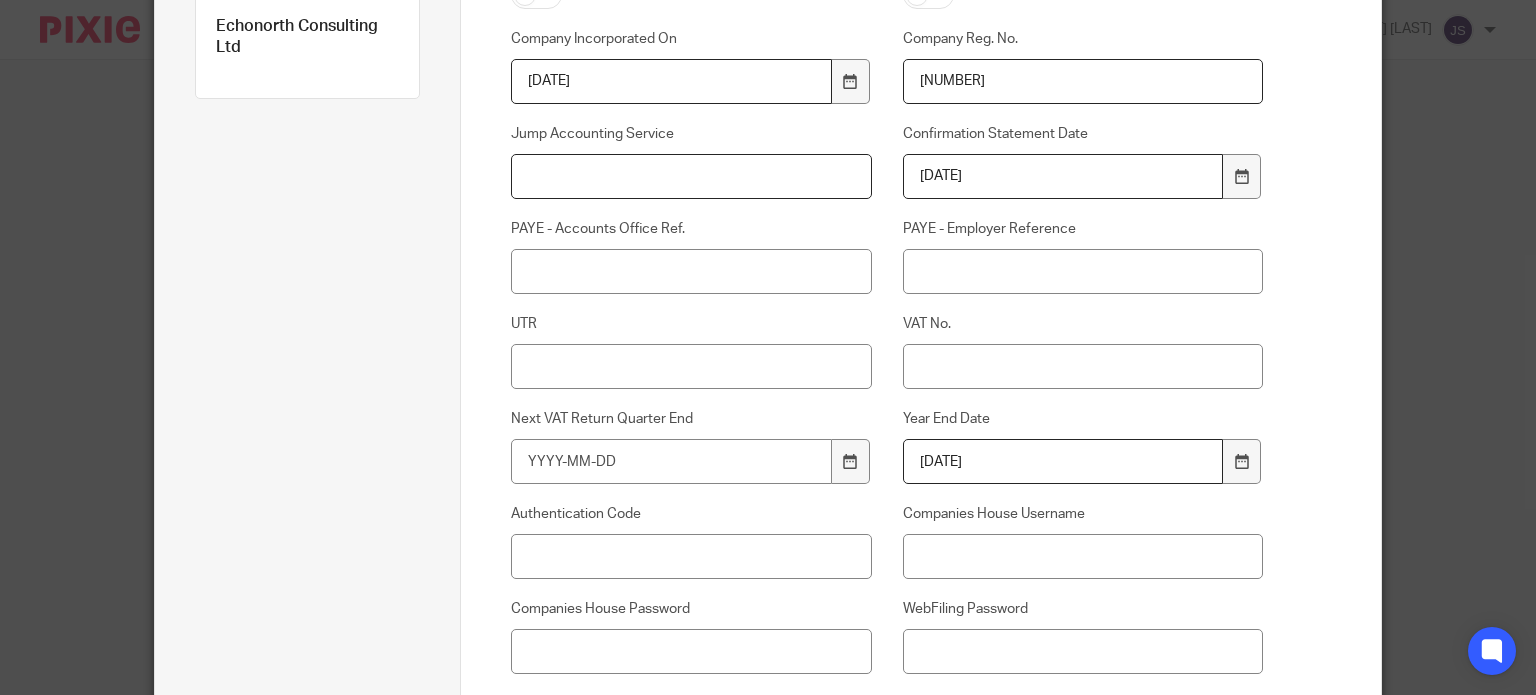 click on "Jump Accounting Service" at bounding box center (691, 176) 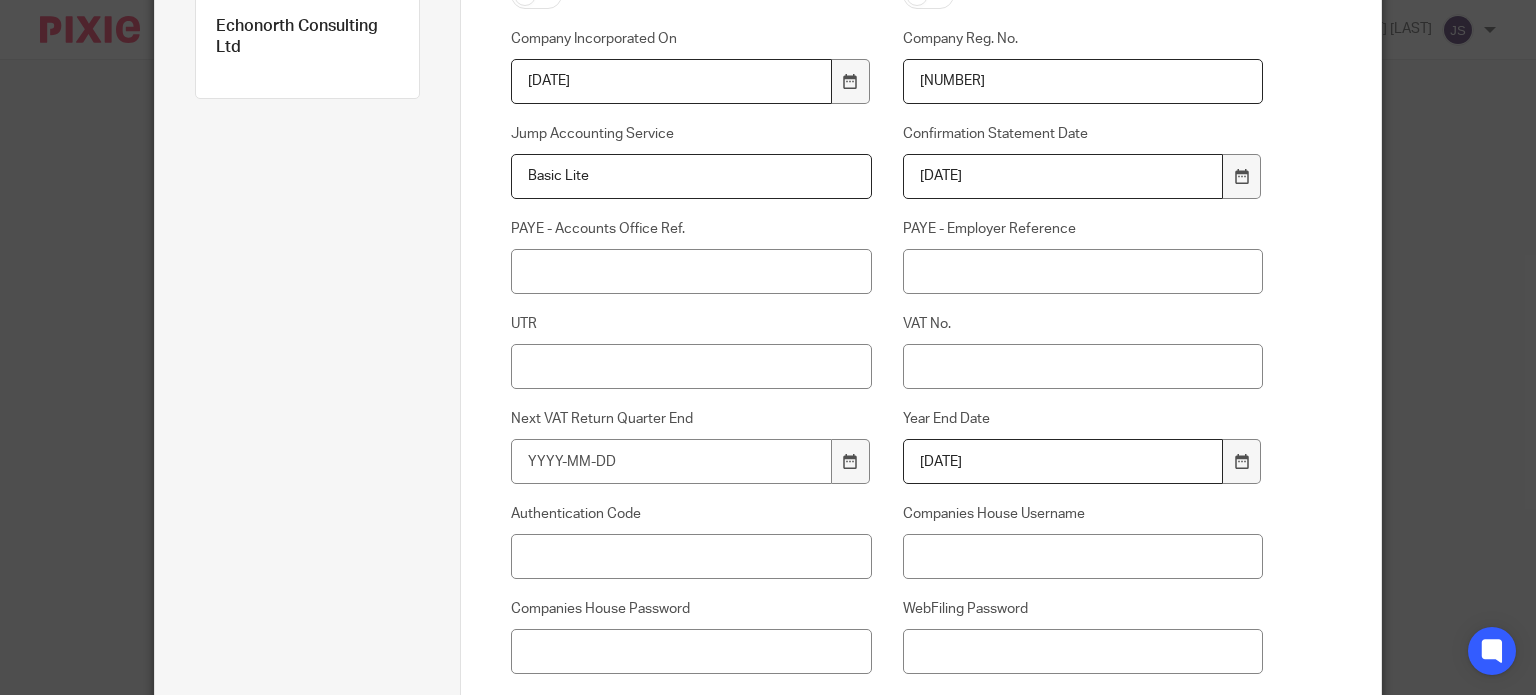 scroll, scrollTop: 691, scrollLeft: 0, axis: vertical 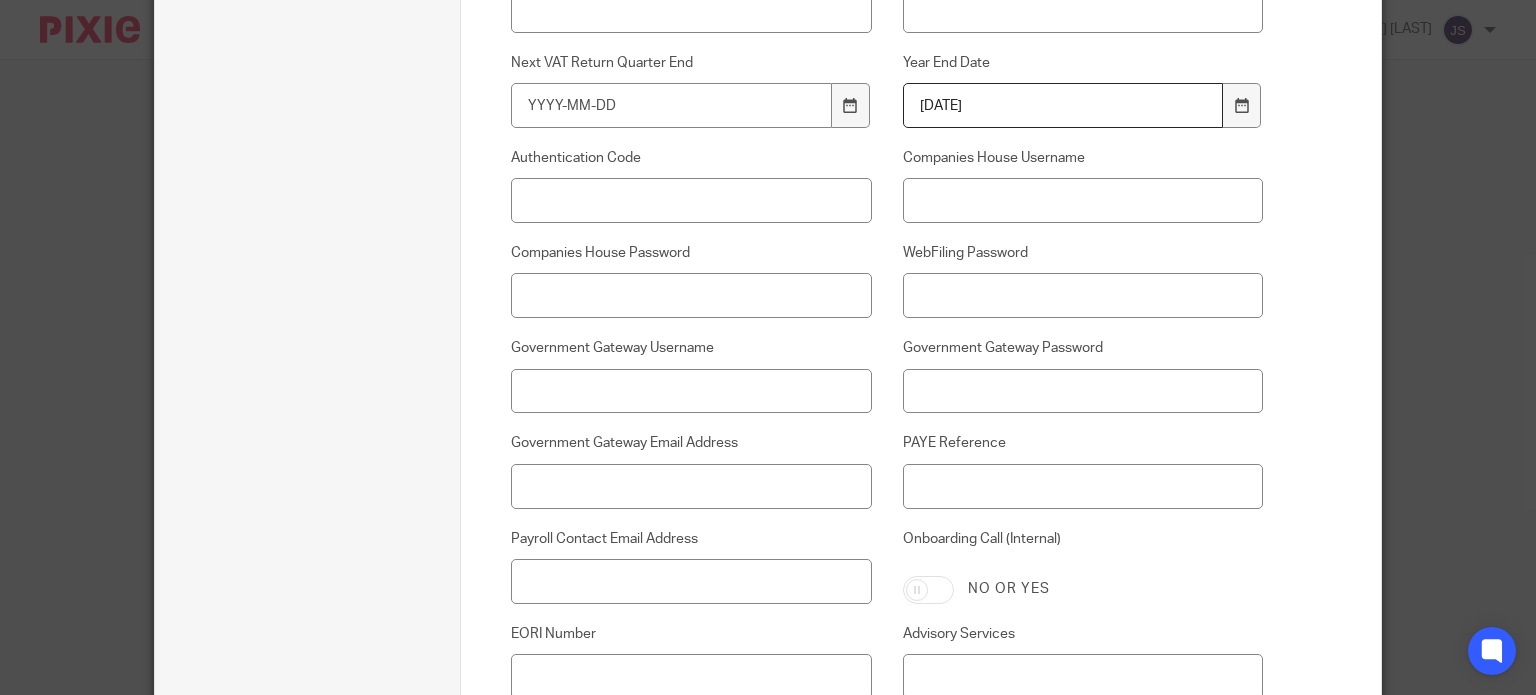 type on "Basic Lite" 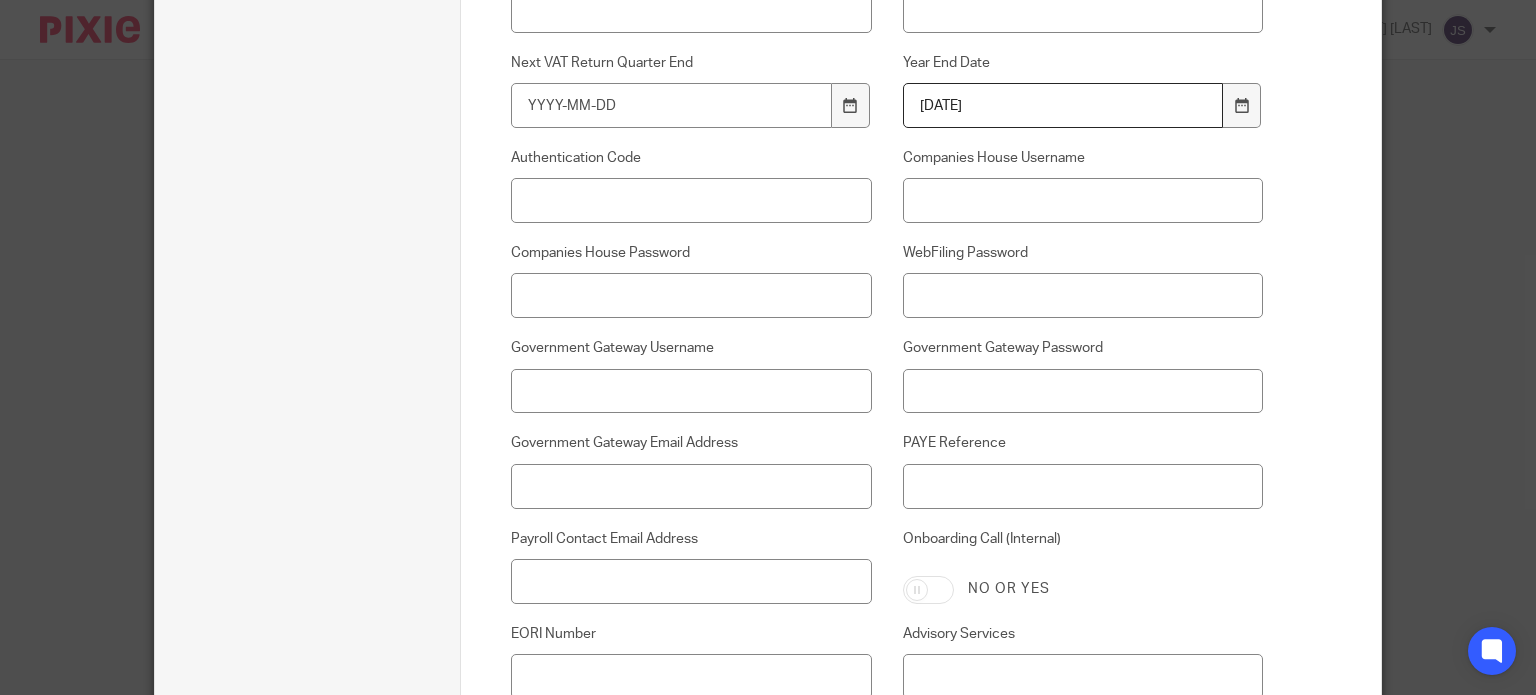 scroll, scrollTop: 967, scrollLeft: 0, axis: vertical 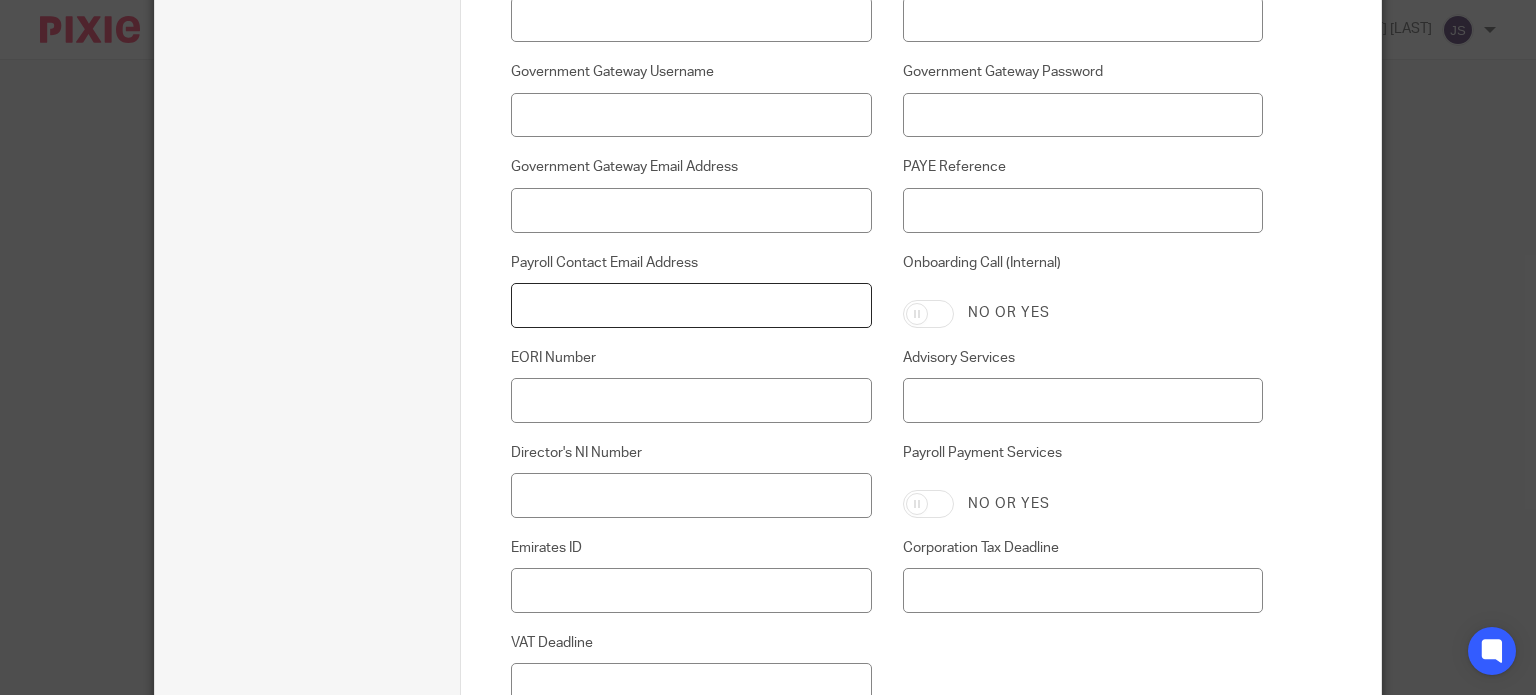 click on "Payroll Contact Email Address" at bounding box center [691, 305] 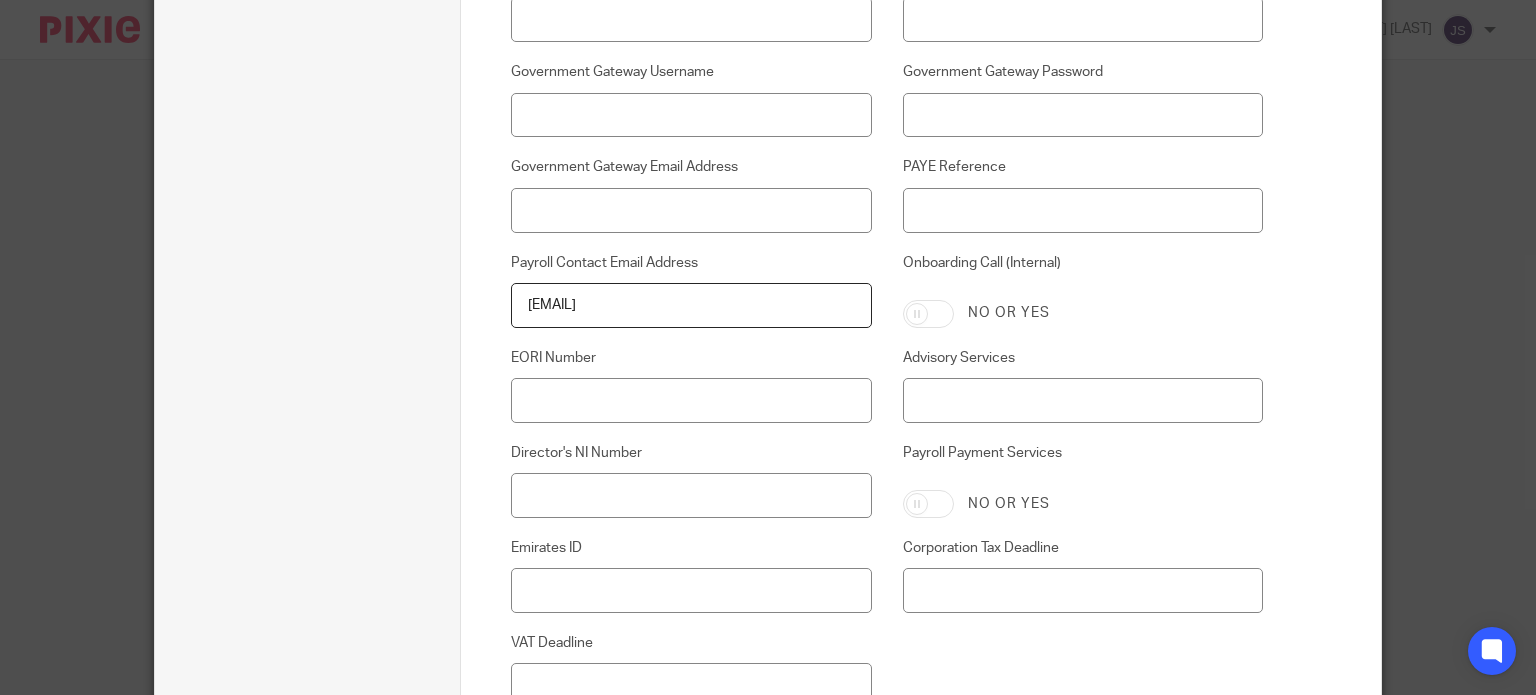 scroll, scrollTop: 1223, scrollLeft: 0, axis: vertical 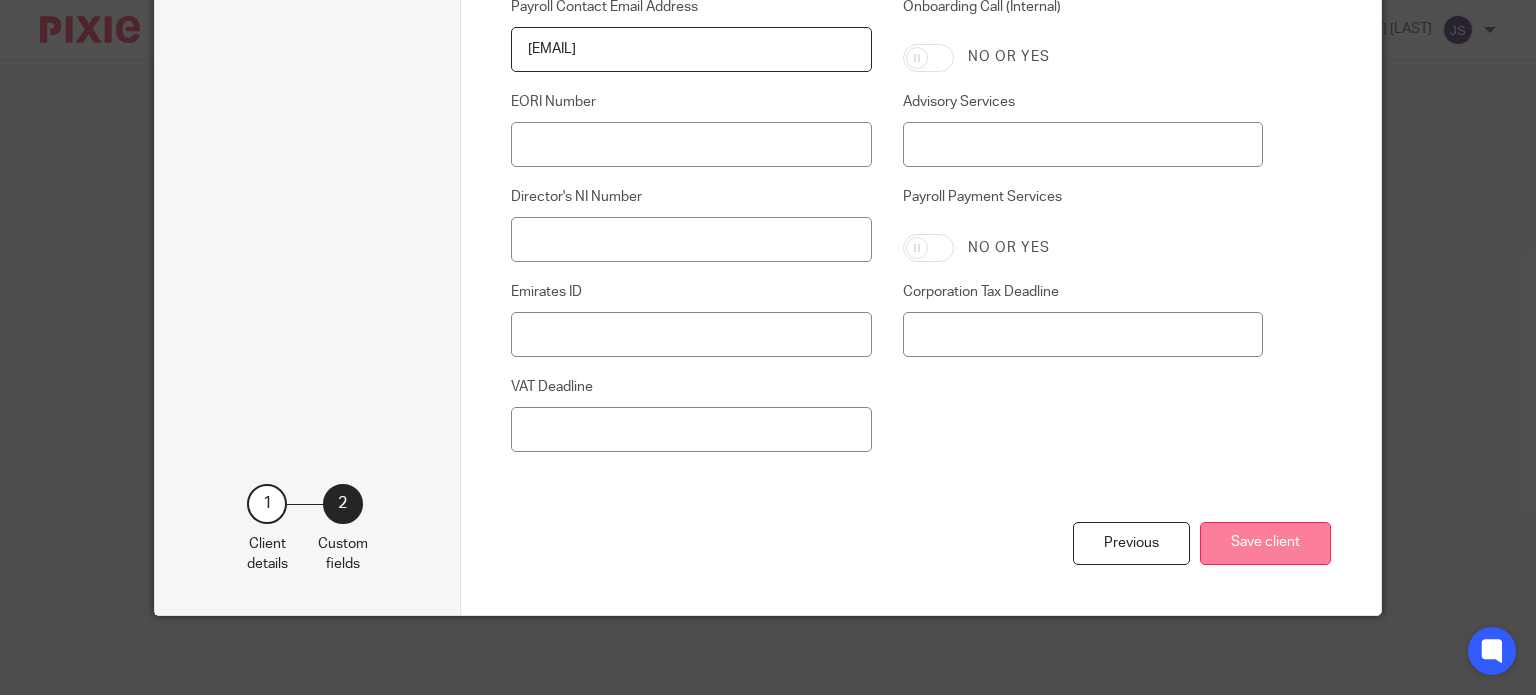type on "[EMAIL]" 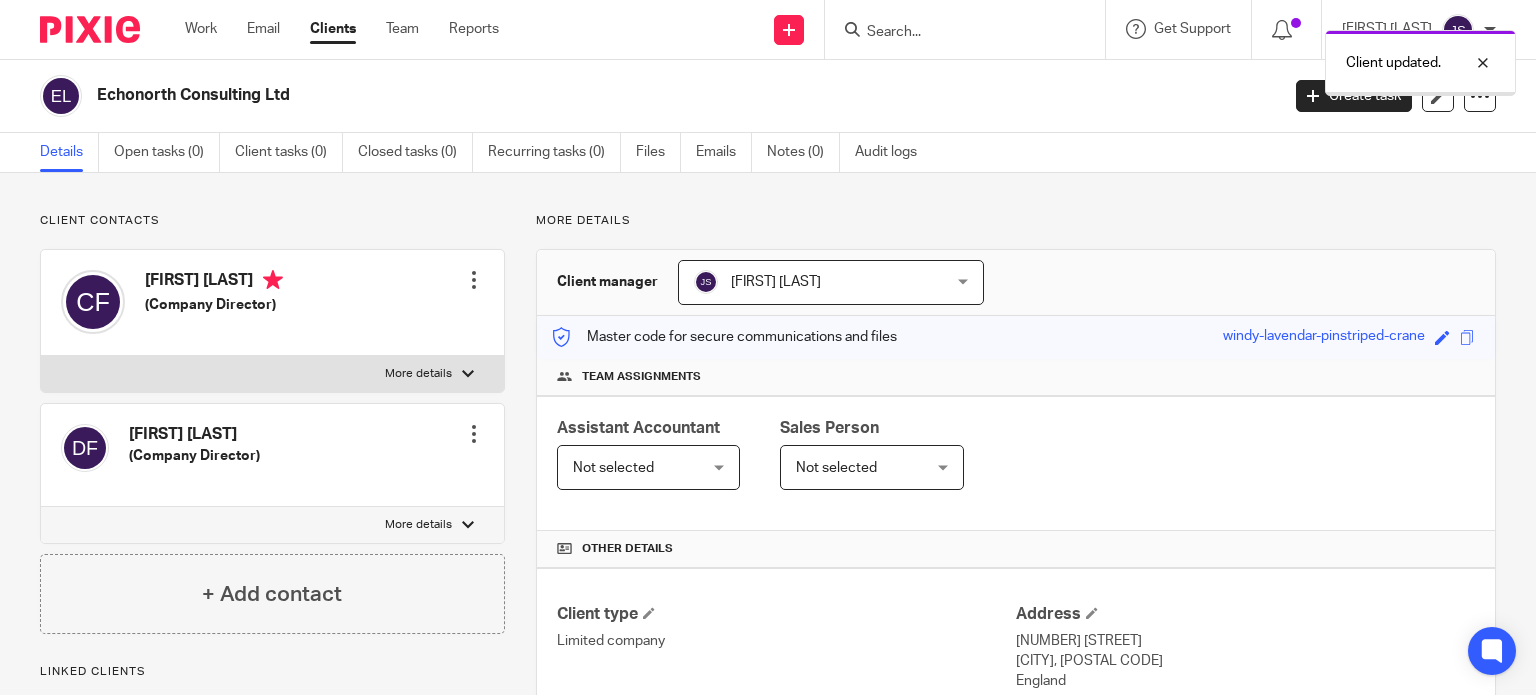 scroll, scrollTop: 0, scrollLeft: 0, axis: both 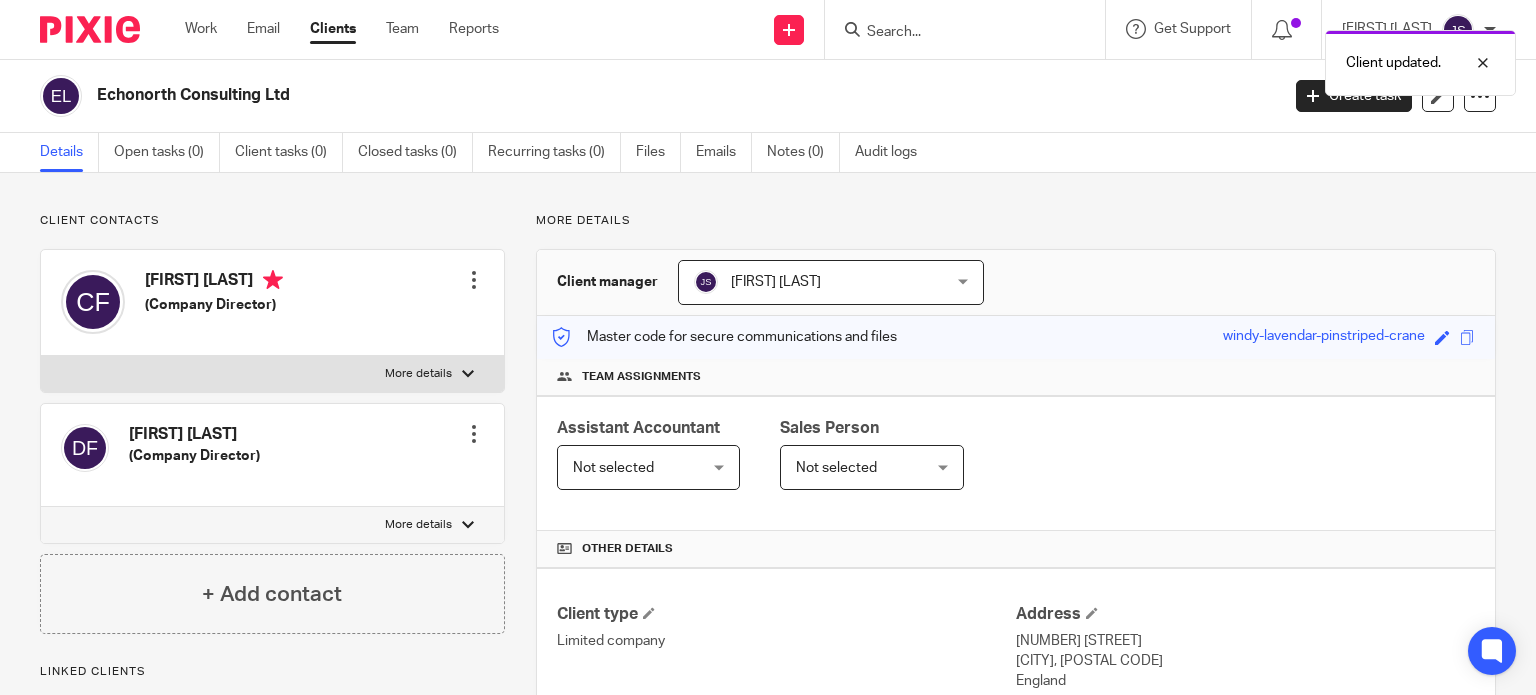 click at bounding box center [468, 525] 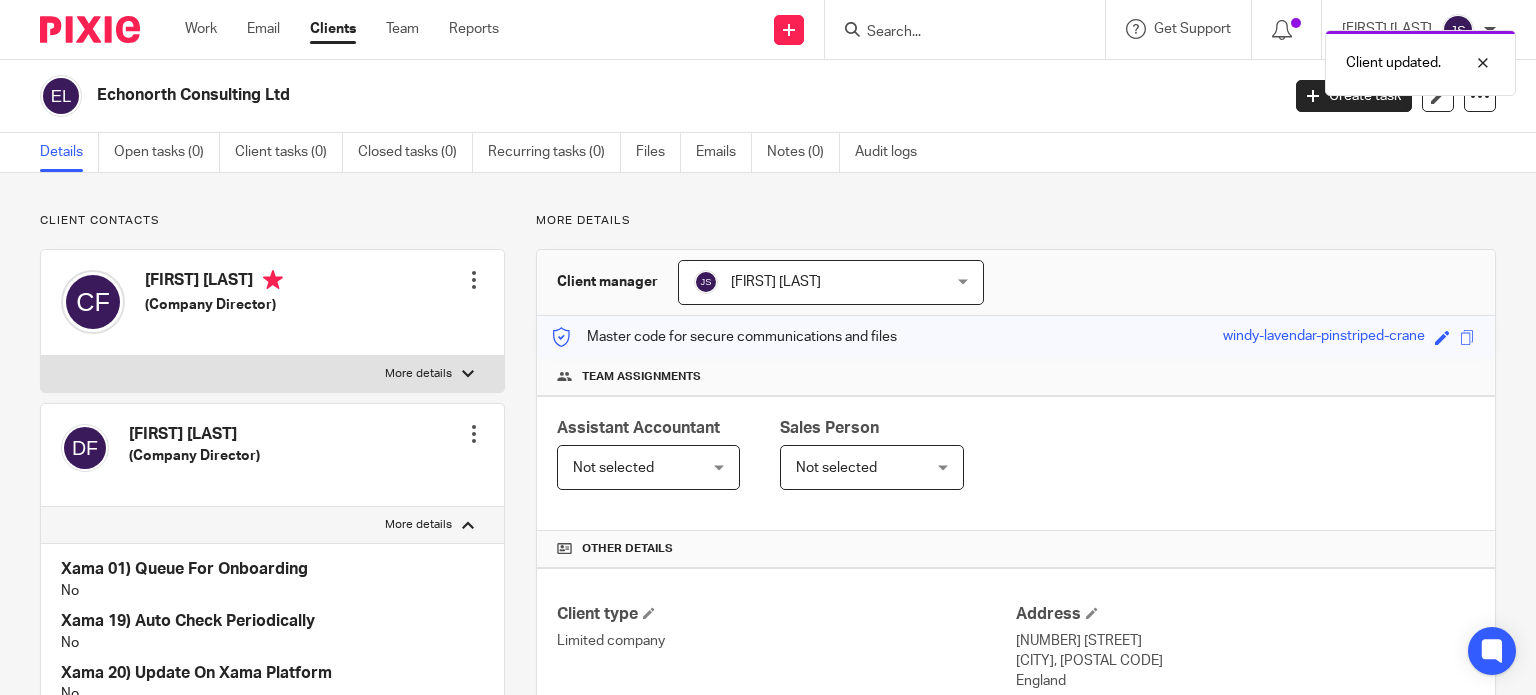 click at bounding box center (474, 434) 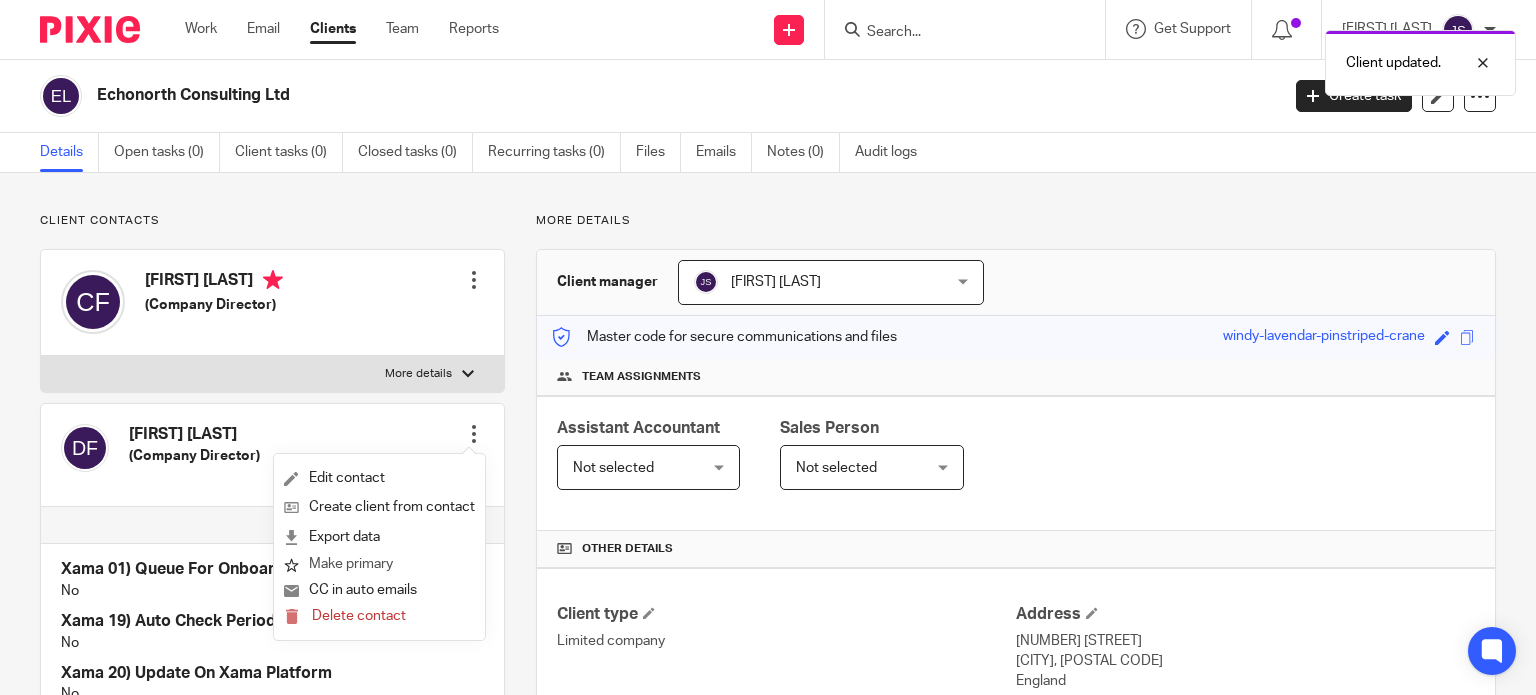 click on "Make primary" at bounding box center (338, 565) 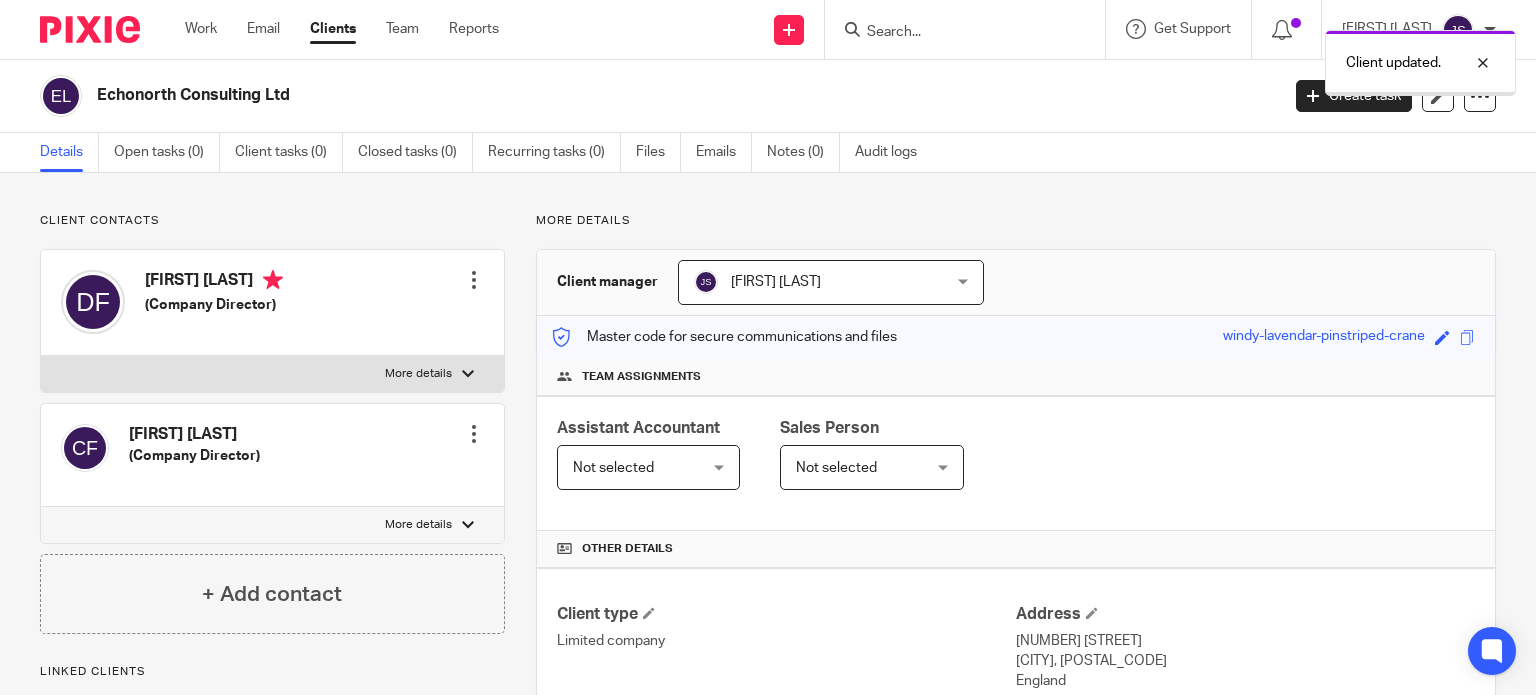 scroll, scrollTop: 0, scrollLeft: 0, axis: both 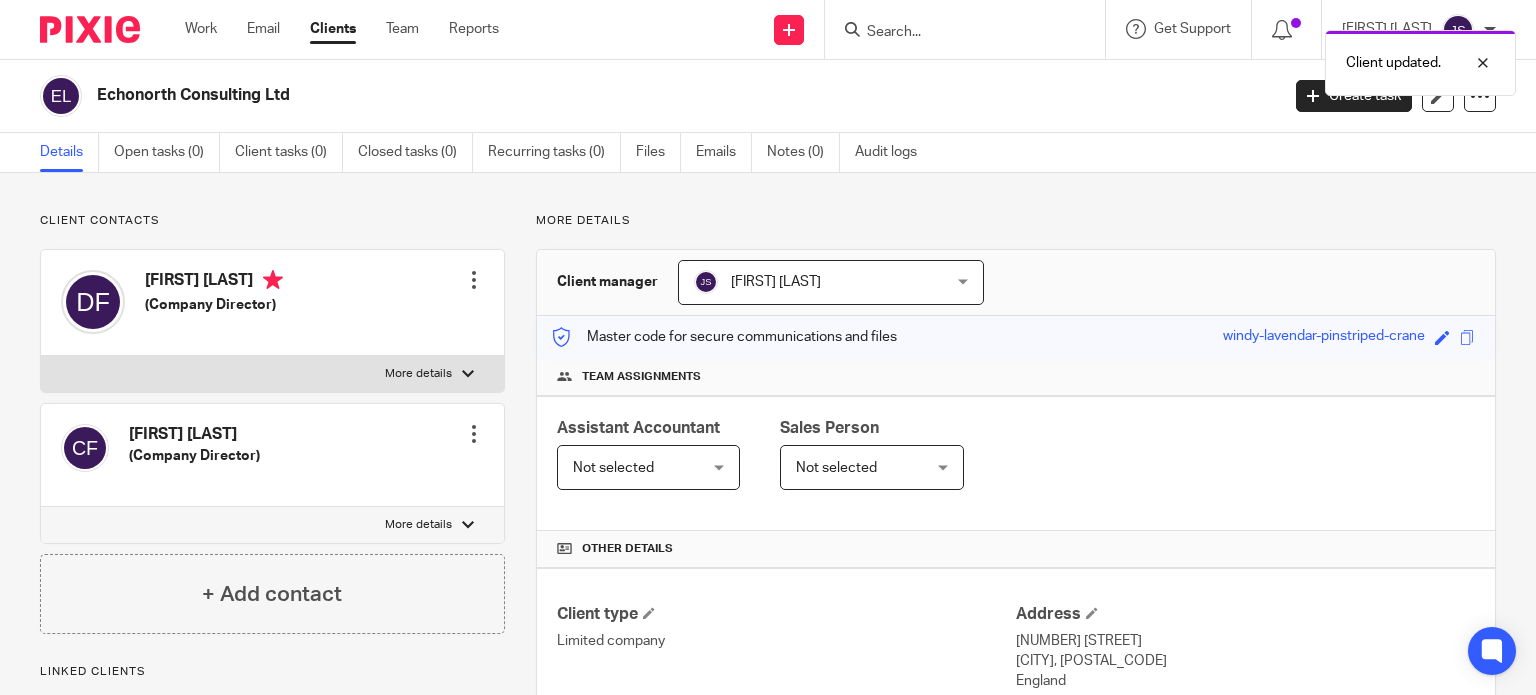 click at bounding box center [474, 280] 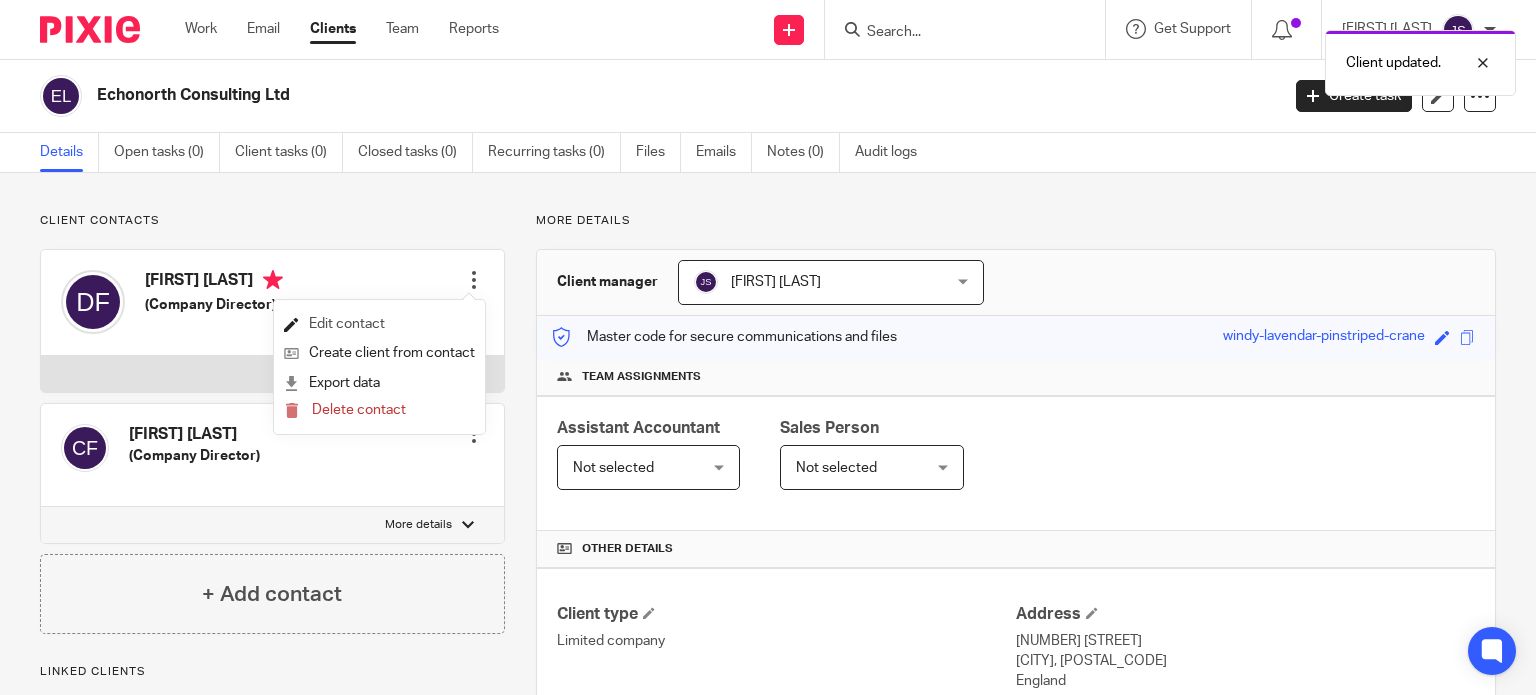 click on "Edit contact" at bounding box center [379, 324] 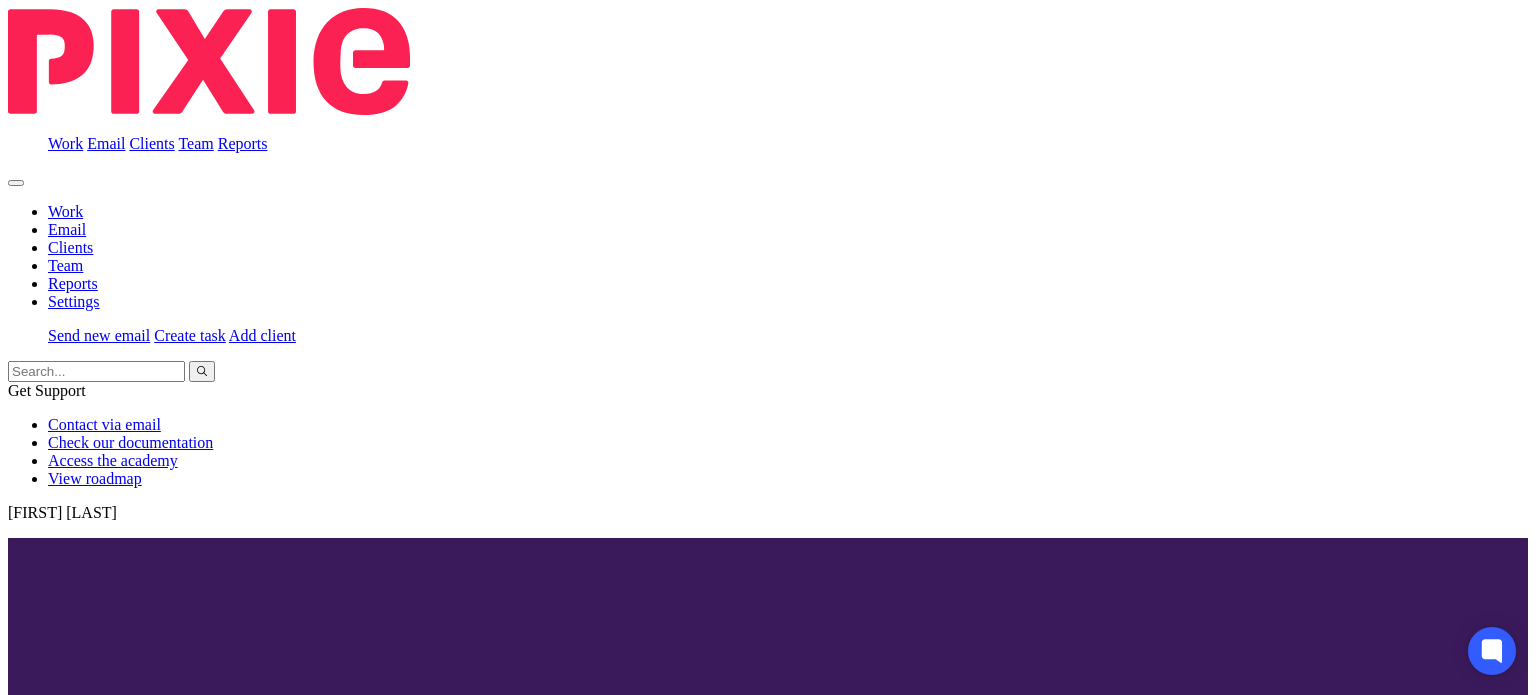 scroll, scrollTop: 0, scrollLeft: 0, axis: both 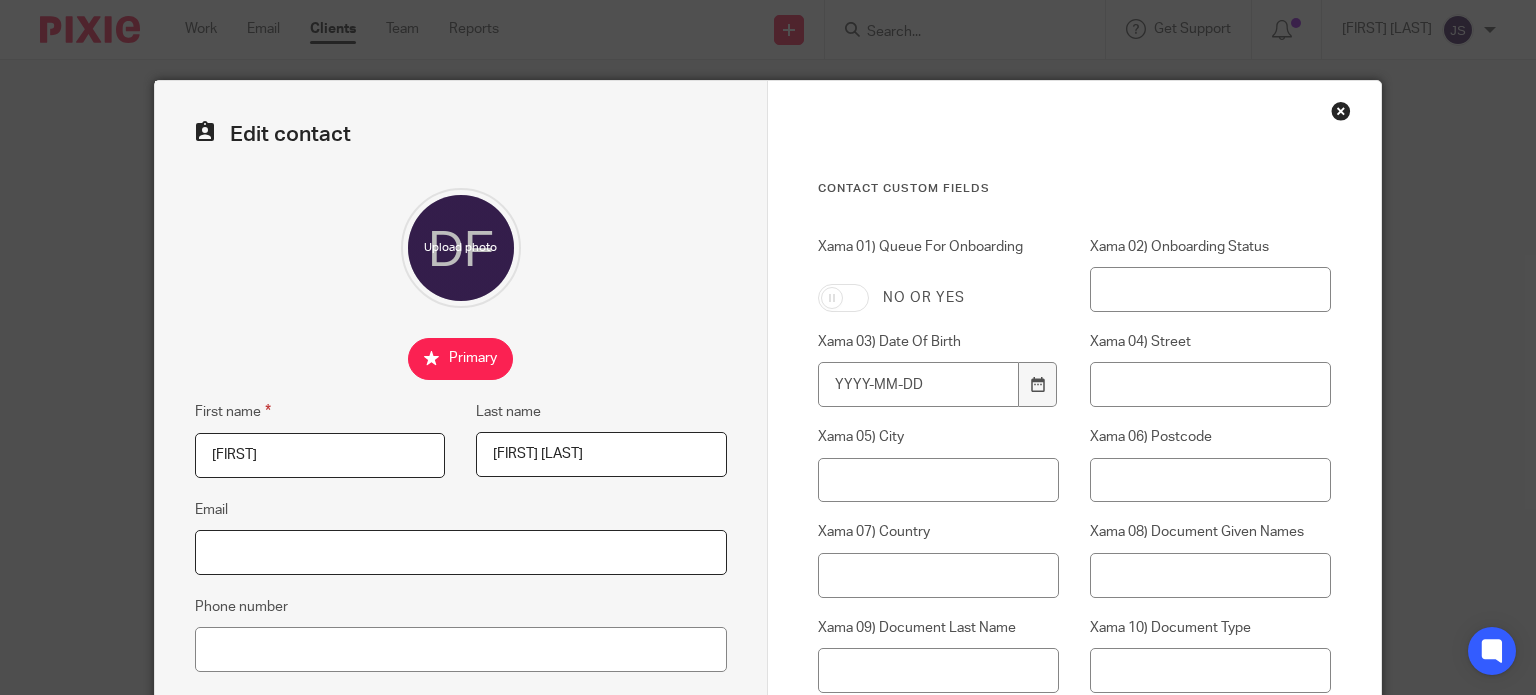 click on "Email" at bounding box center (461, 552) 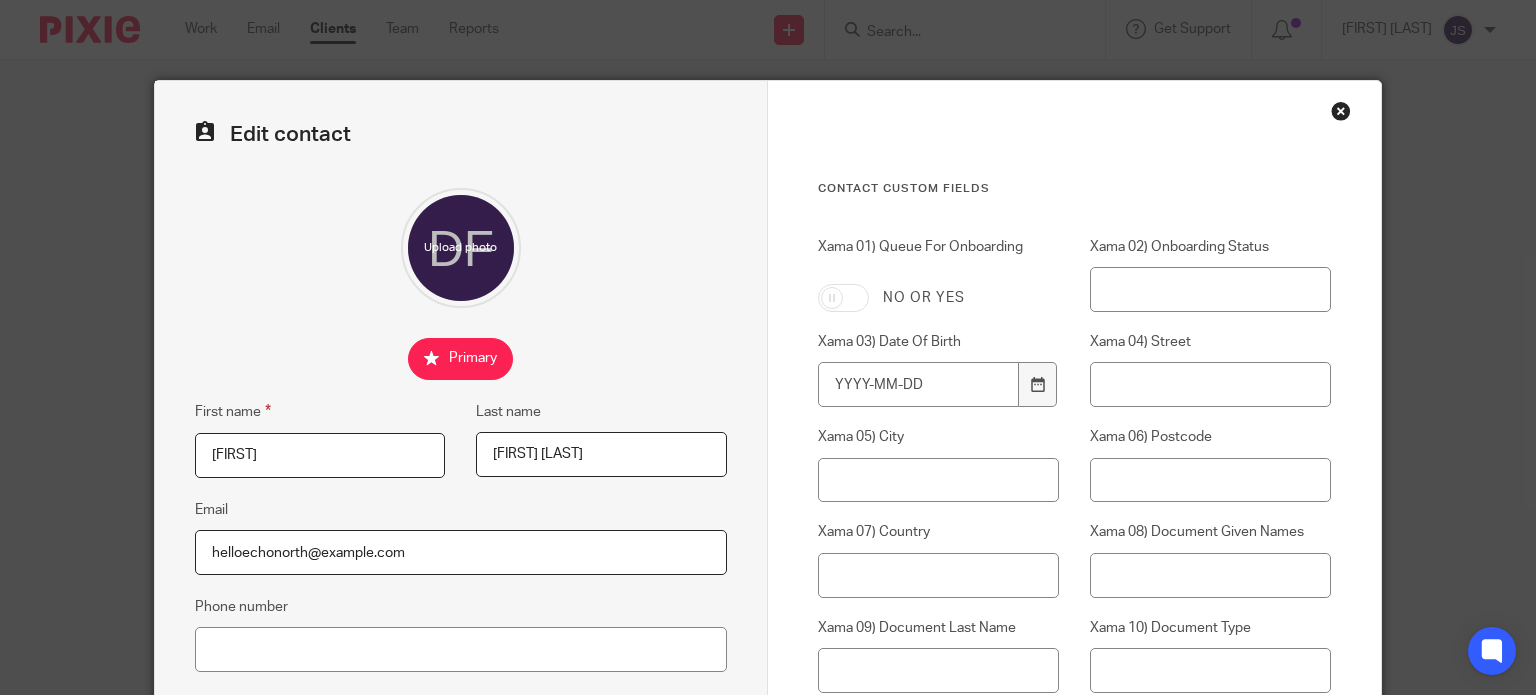 type on "[EMAIL]" 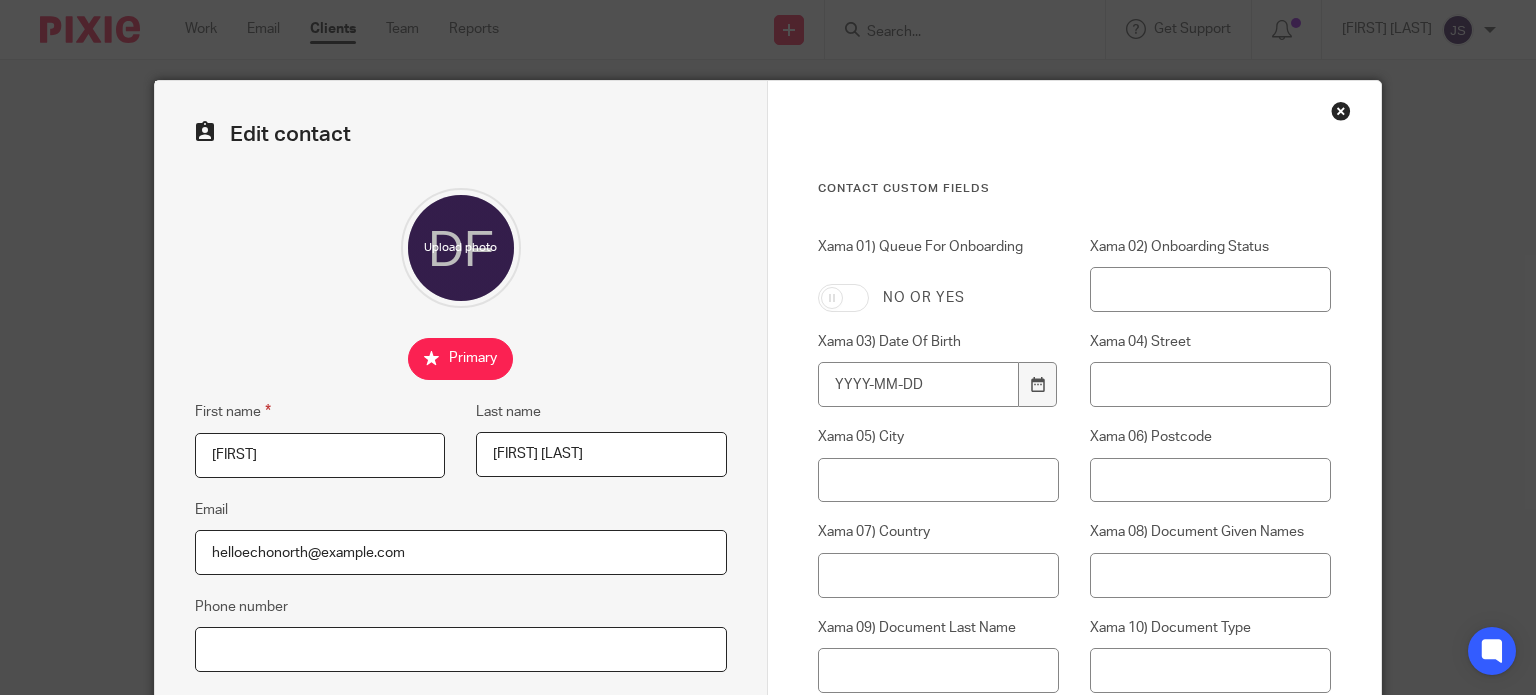 click on "Phone number" at bounding box center [461, 649] 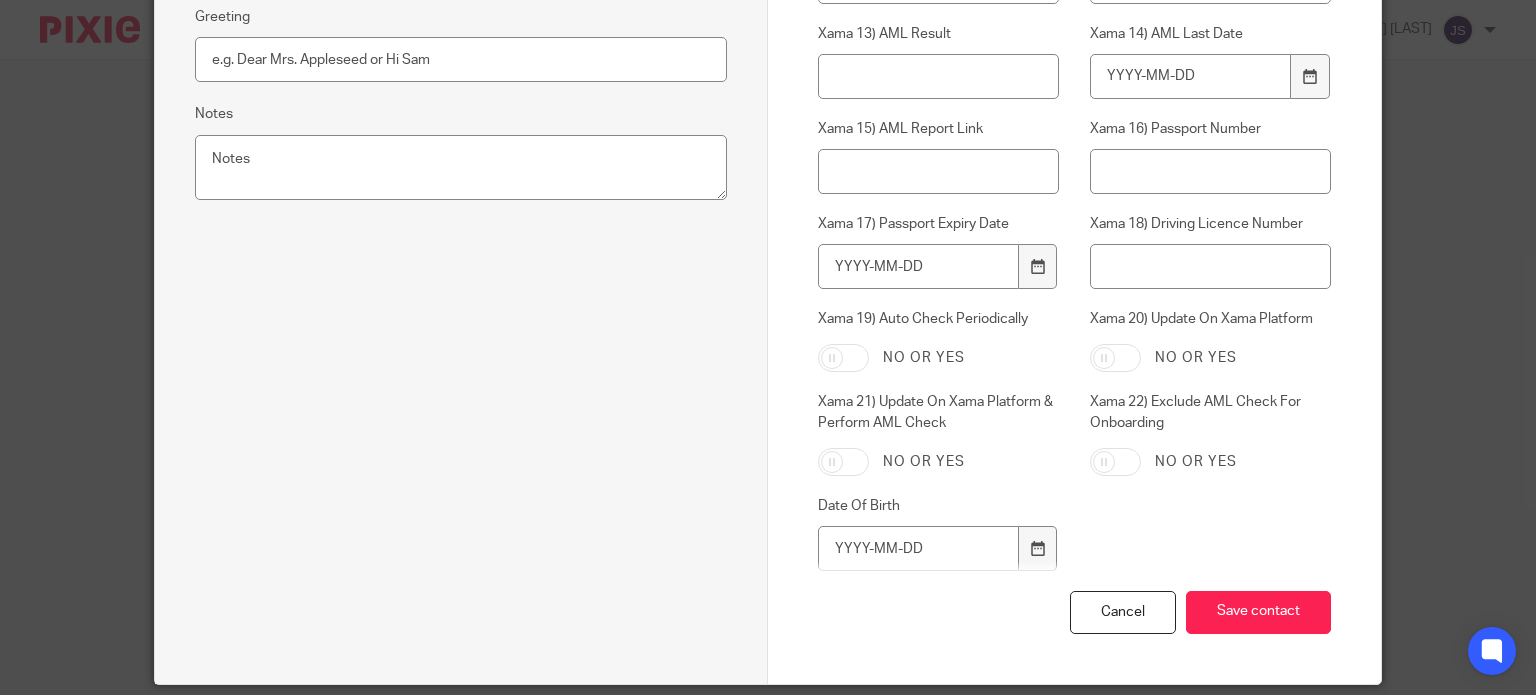 scroll, scrollTop: 788, scrollLeft: 0, axis: vertical 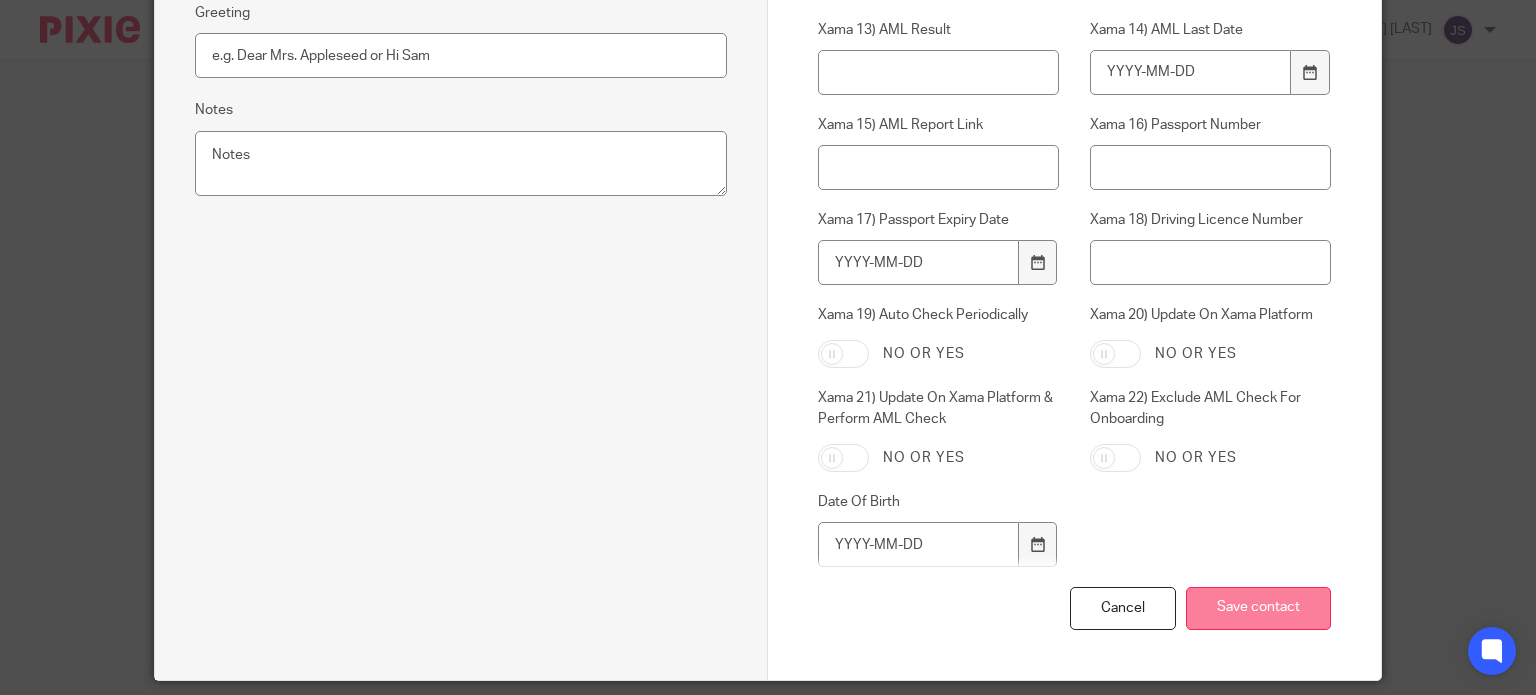 type on "+44 079 569 02570" 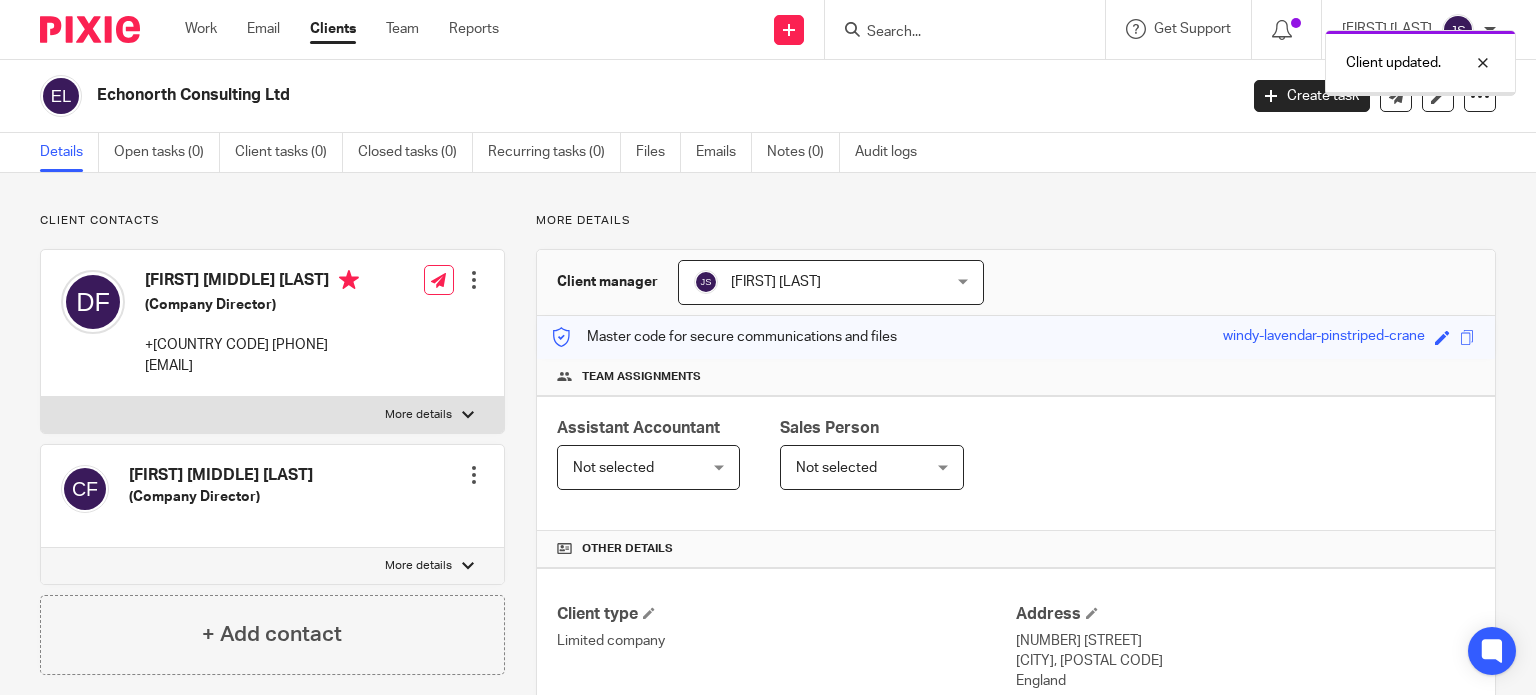 scroll, scrollTop: 0, scrollLeft: 0, axis: both 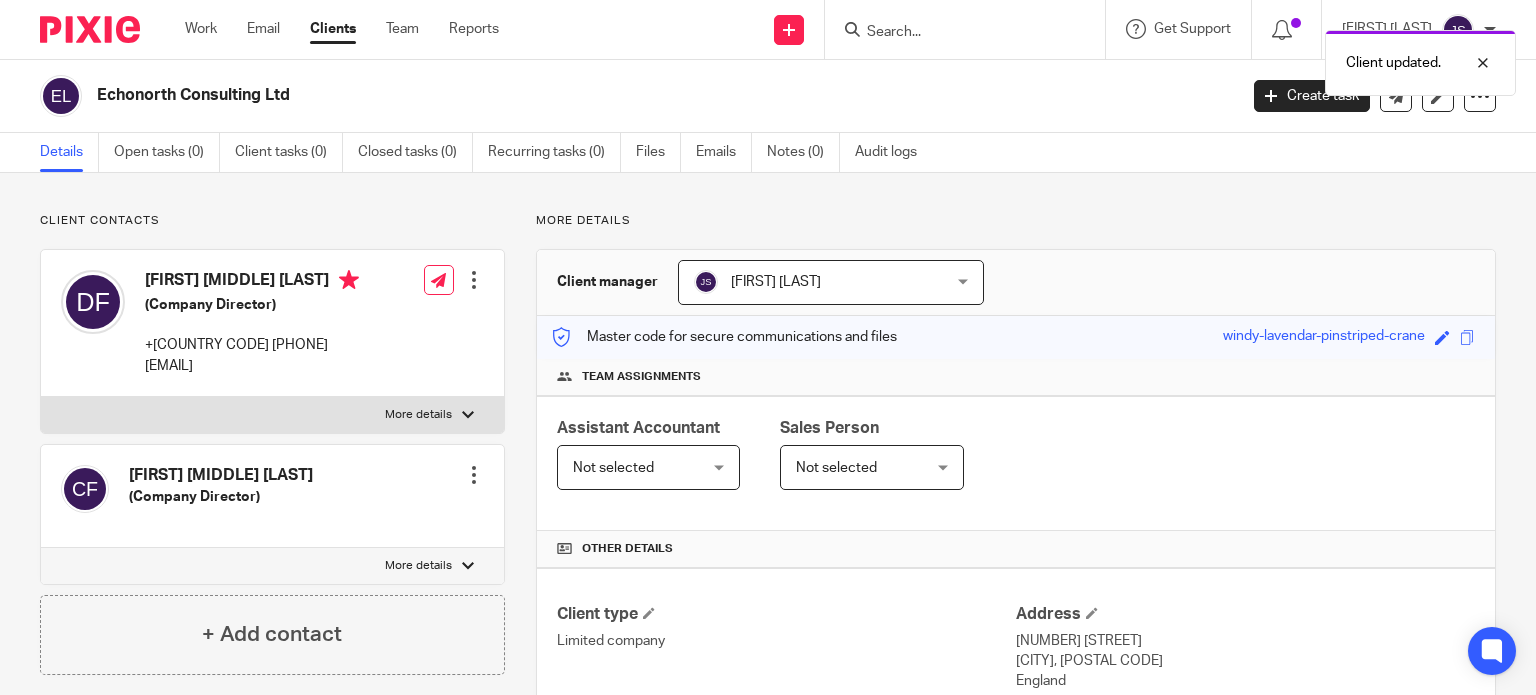 click on "Not selected" at bounding box center (639, 467) 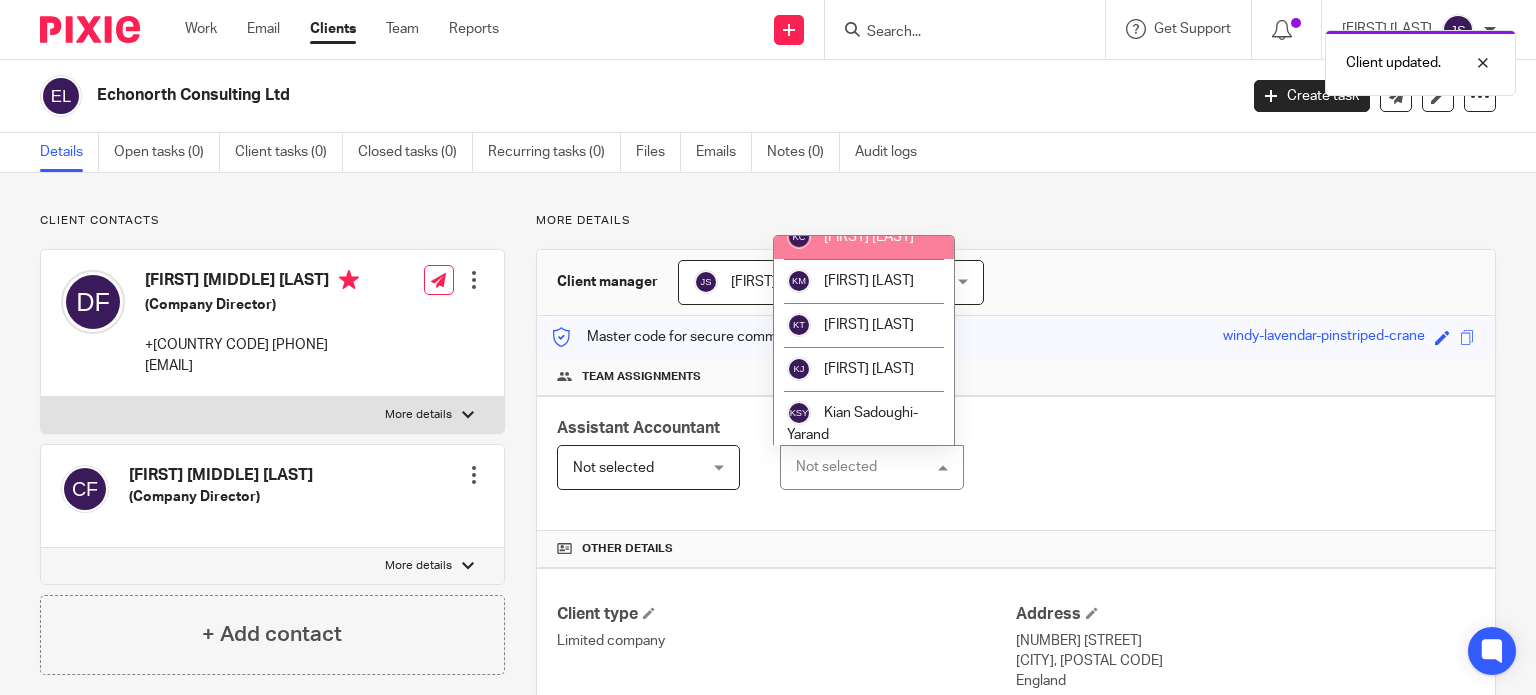 scroll, scrollTop: 1596, scrollLeft: 0, axis: vertical 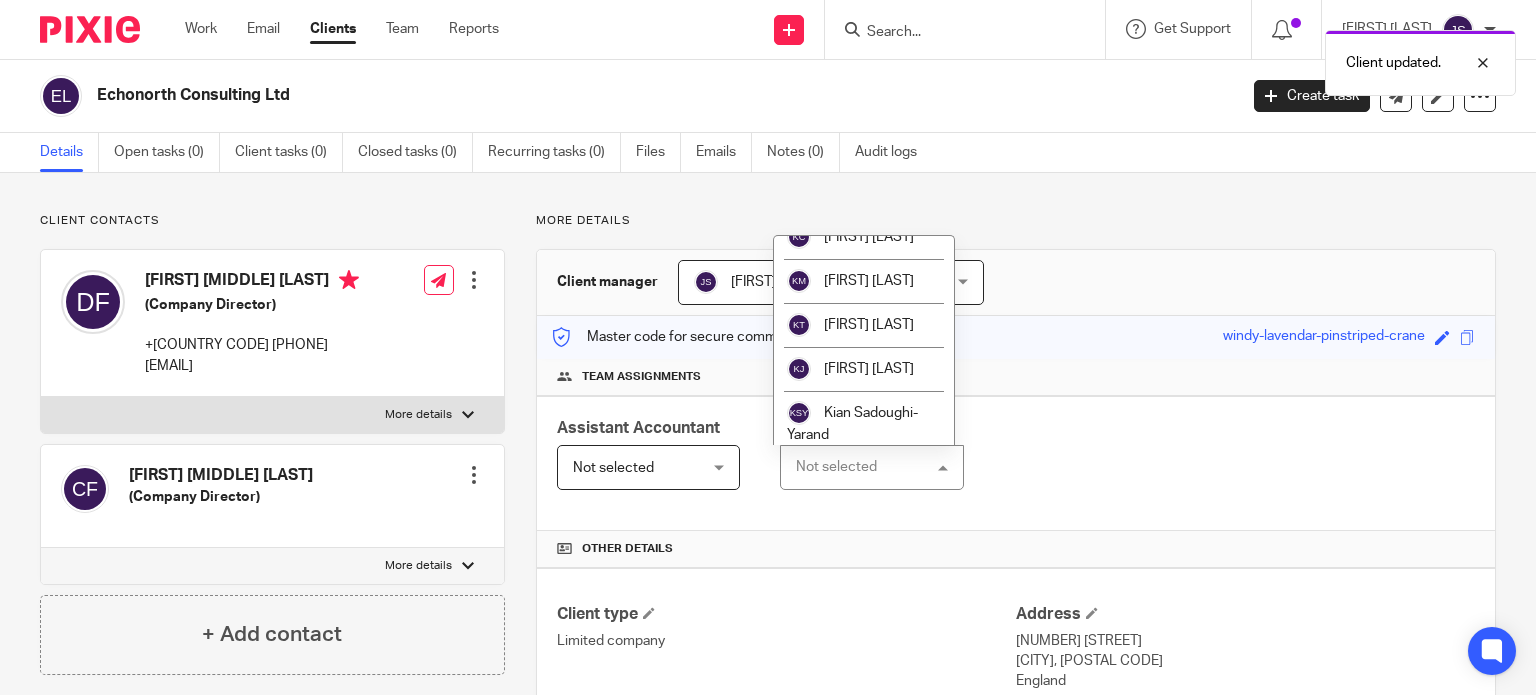 click on "[FIRST] [LAST]" at bounding box center (869, 84) 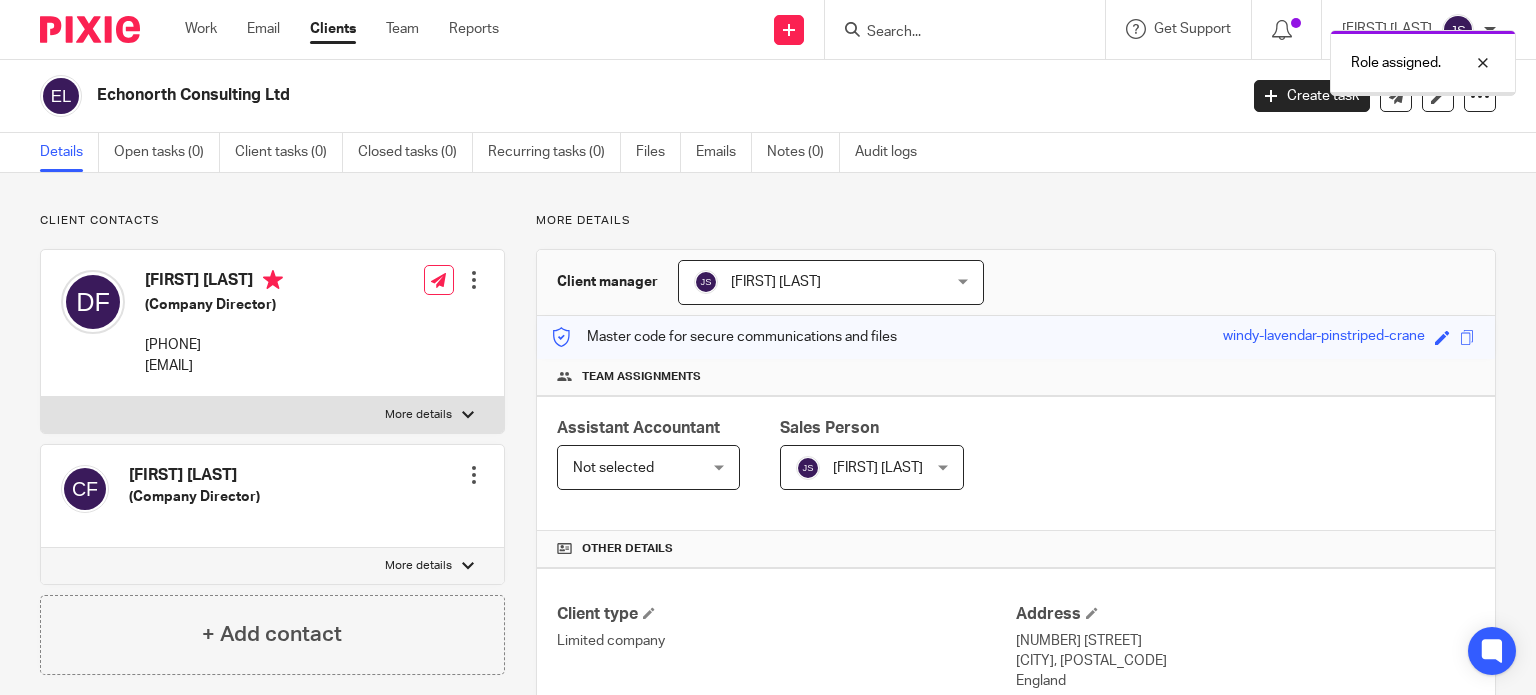 scroll, scrollTop: 0, scrollLeft: 0, axis: both 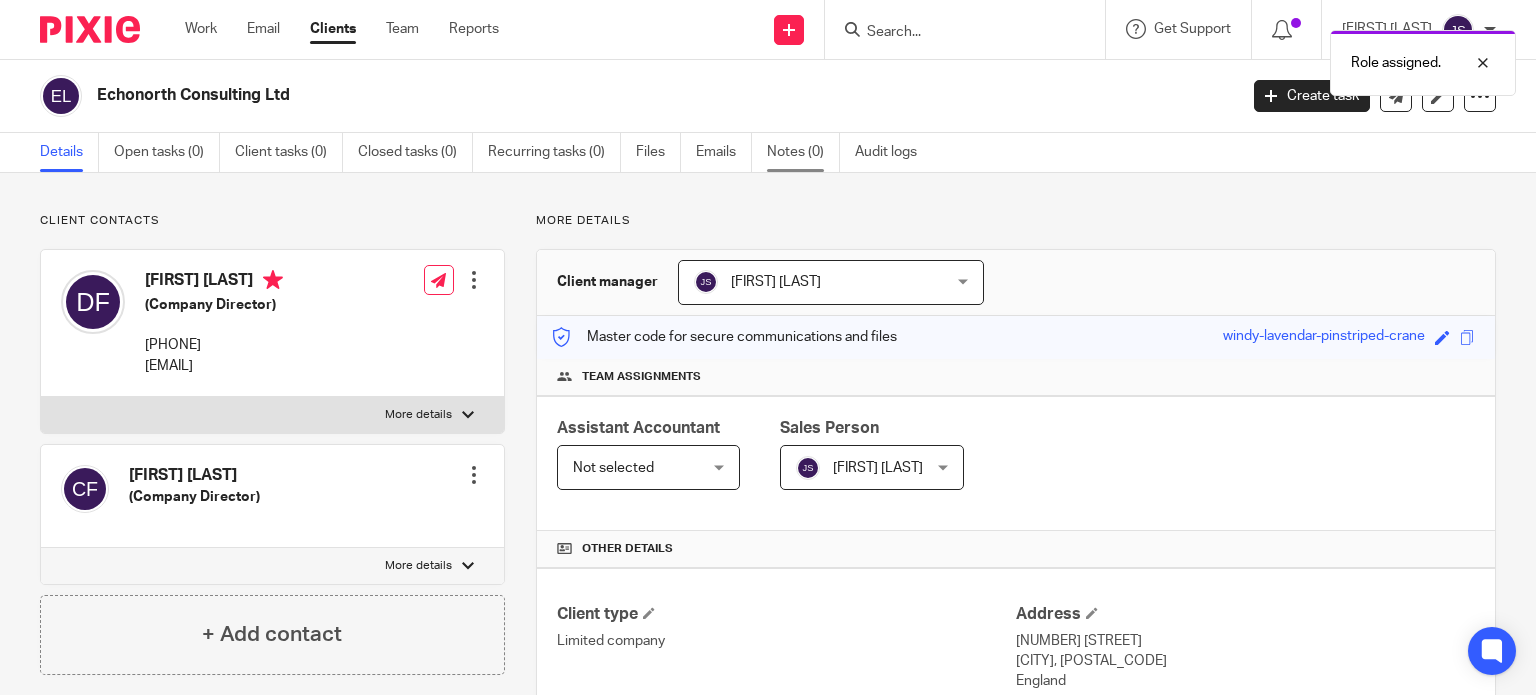click on "Notes (0)" at bounding box center [803, 152] 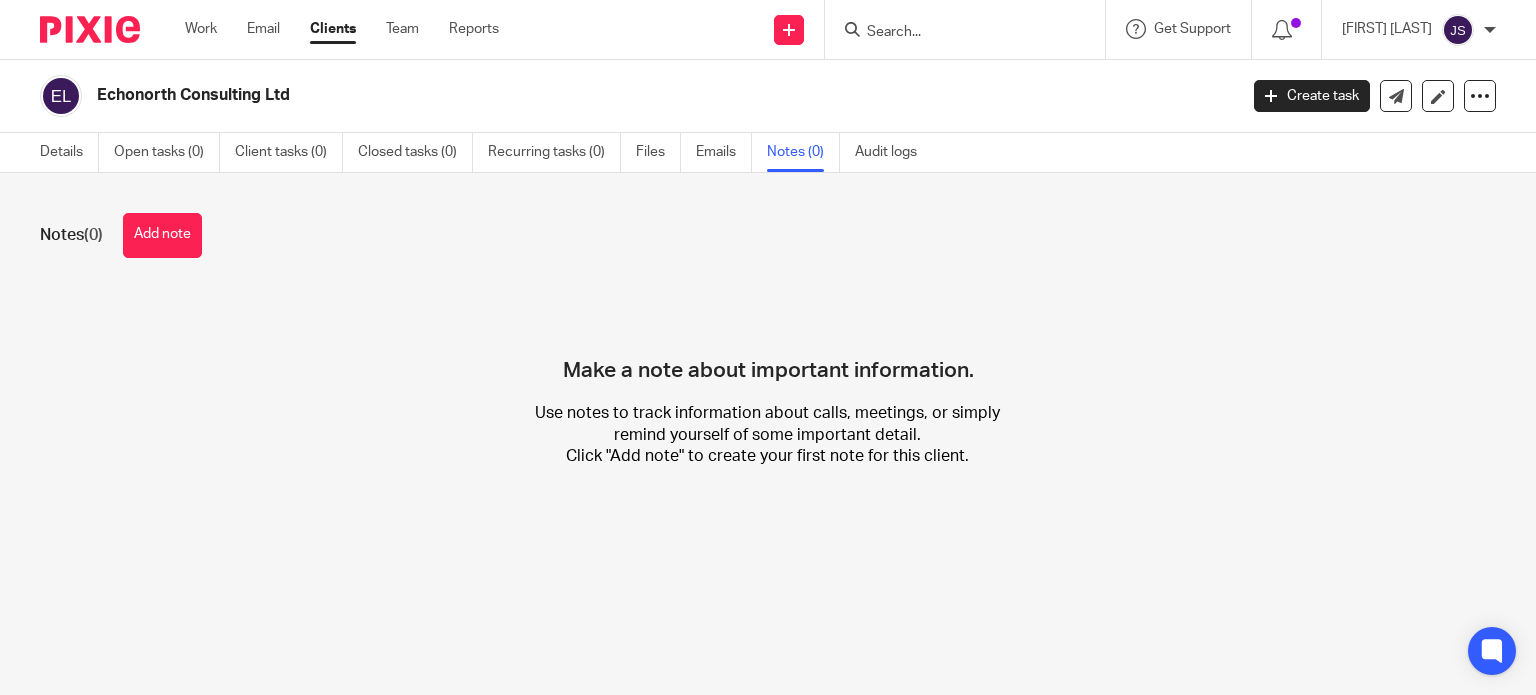 scroll, scrollTop: 0, scrollLeft: 0, axis: both 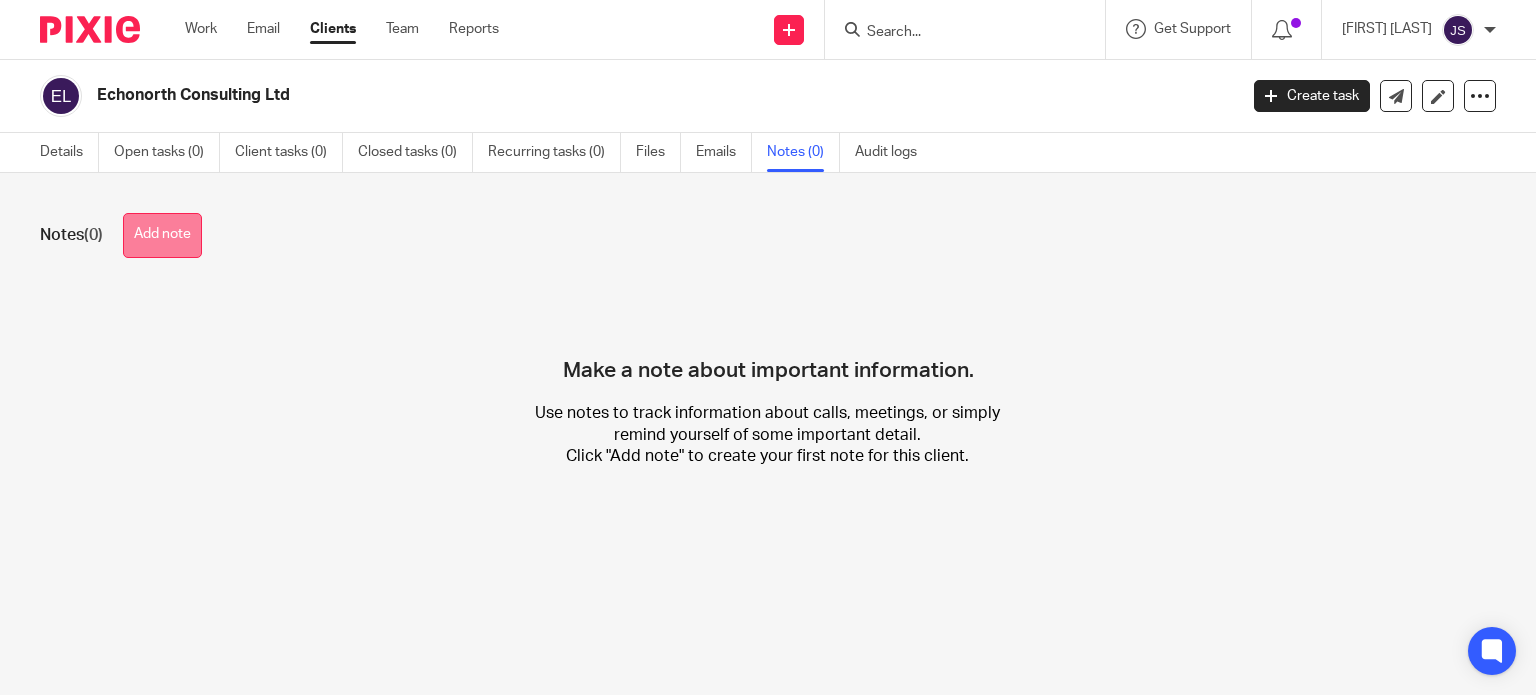 click on "Add note" at bounding box center (162, 235) 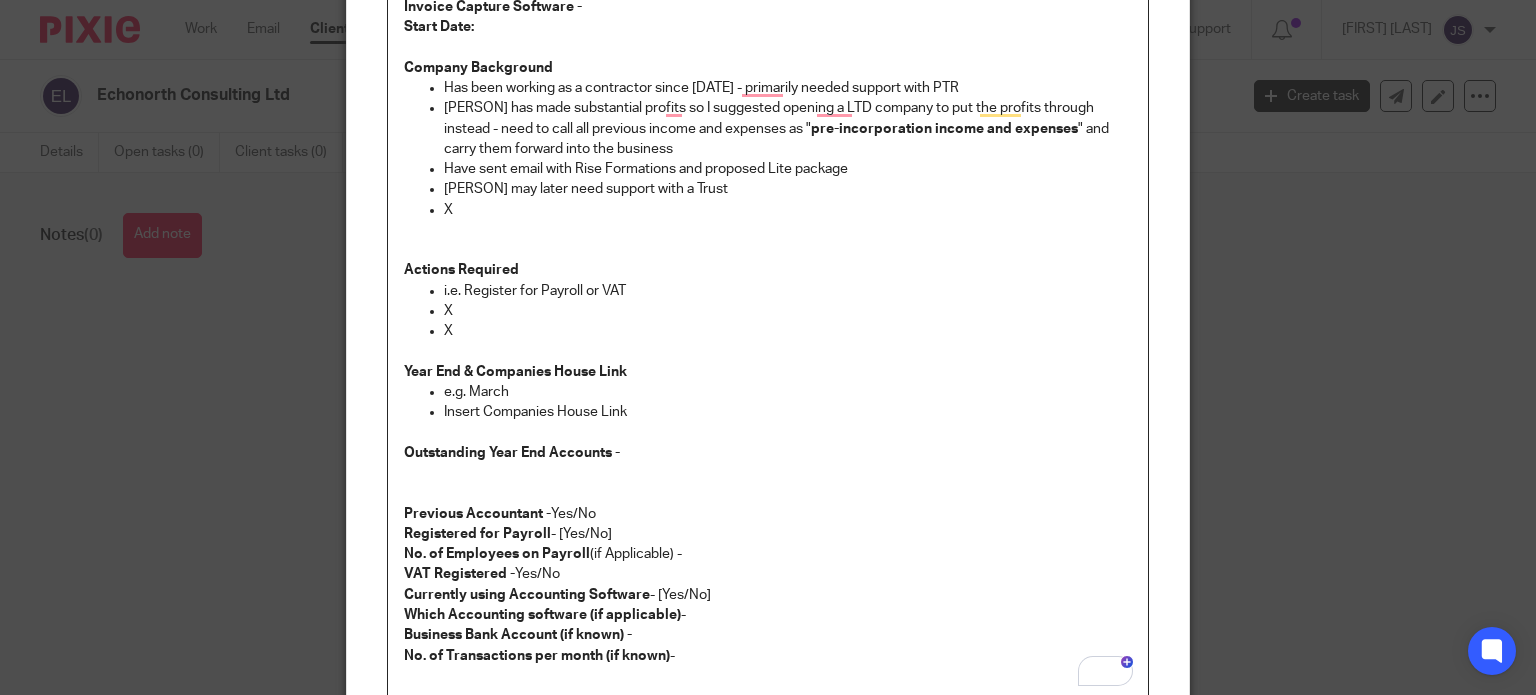 scroll, scrollTop: 533, scrollLeft: 0, axis: vertical 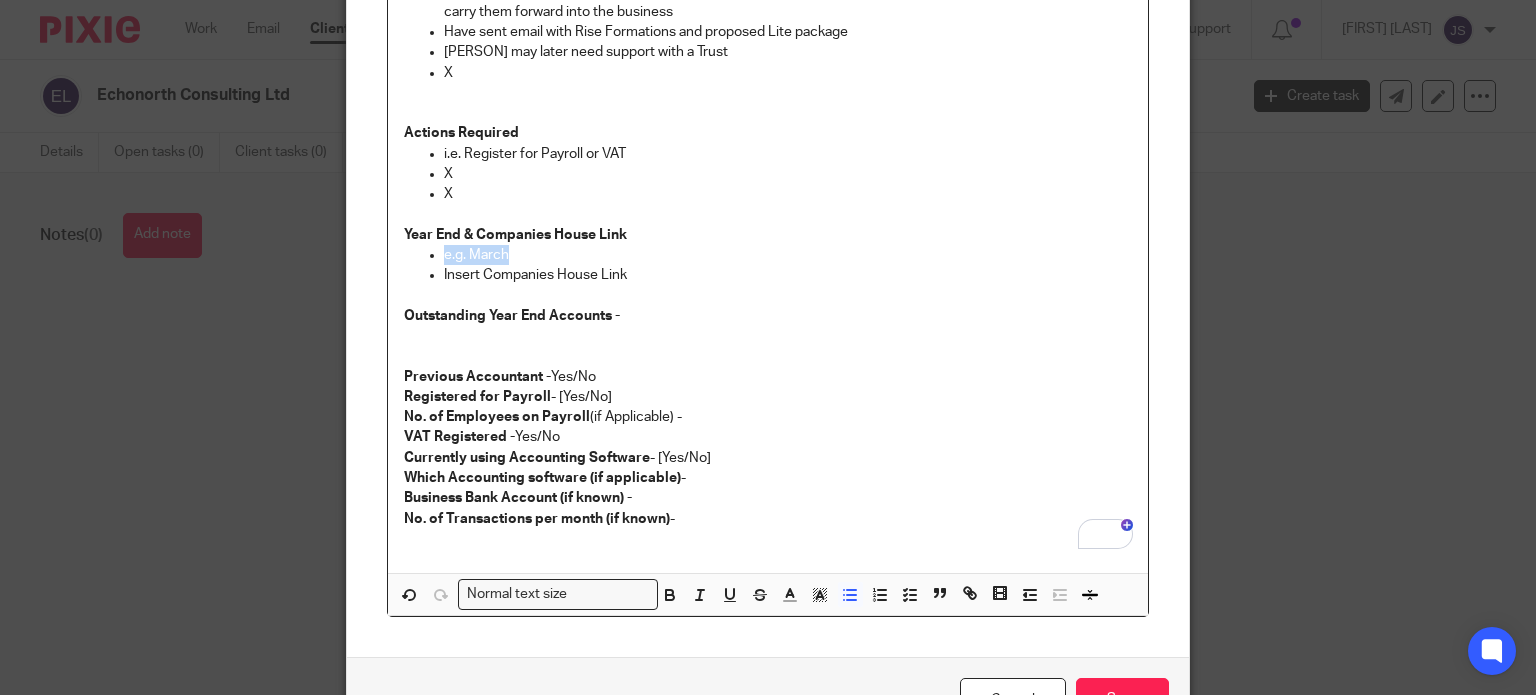 drag, startPoint x: 496, startPoint y: 251, endPoint x: 424, endPoint y: 251, distance: 72 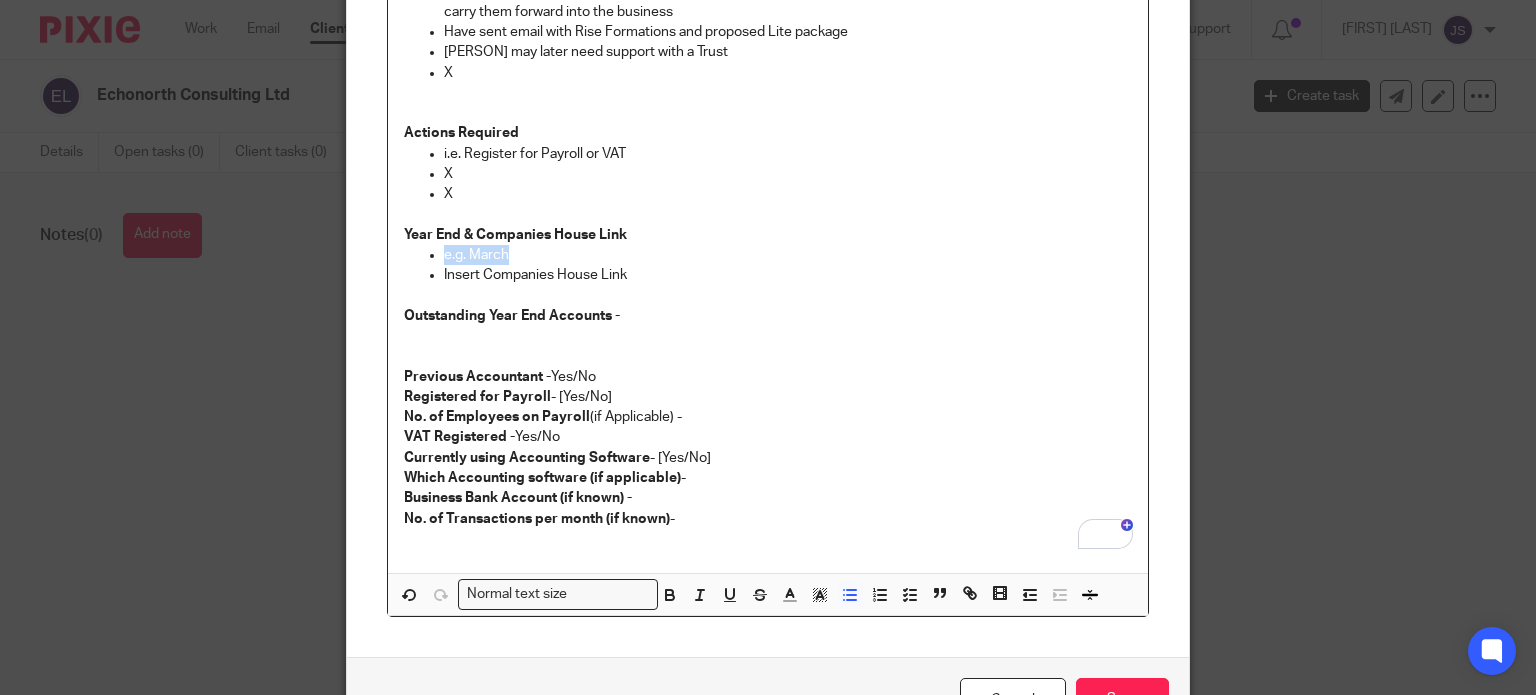 type 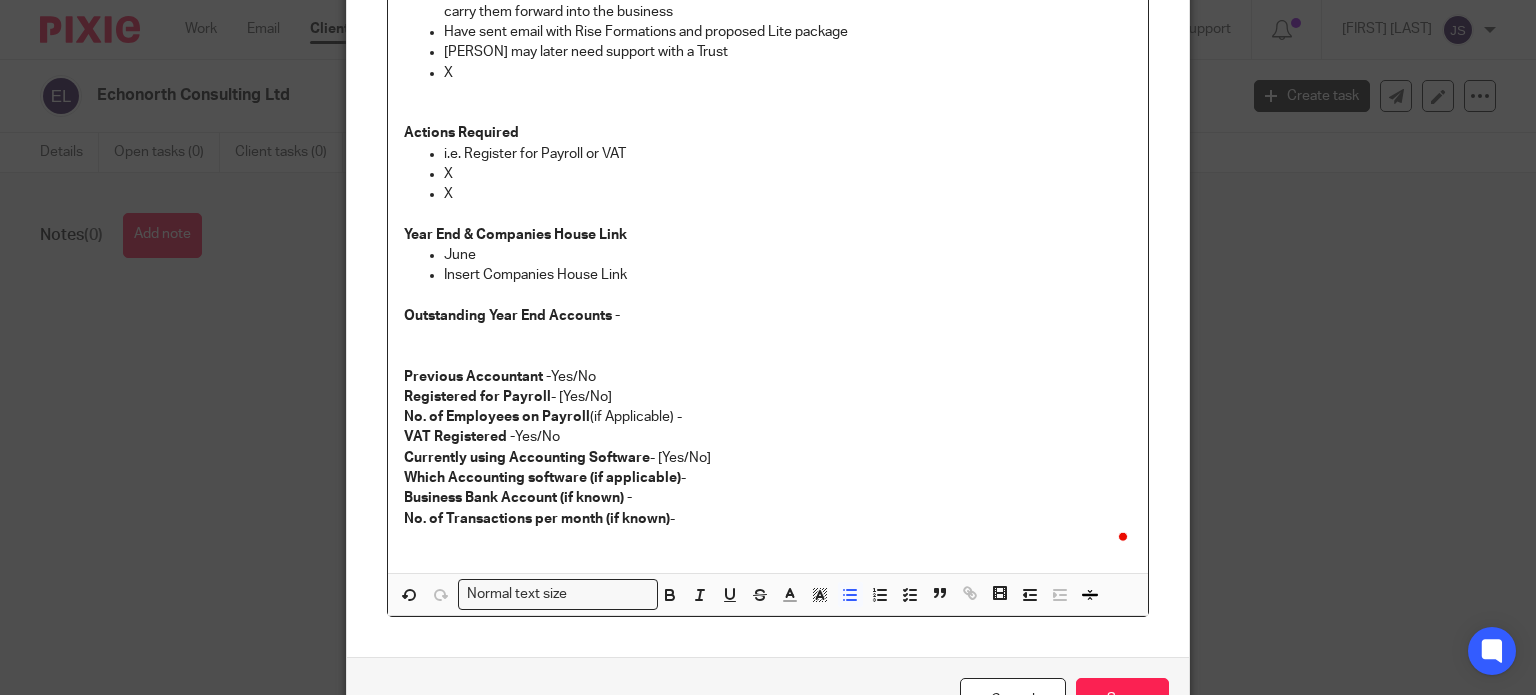 click on "Insert Companies House Link" at bounding box center [788, 275] 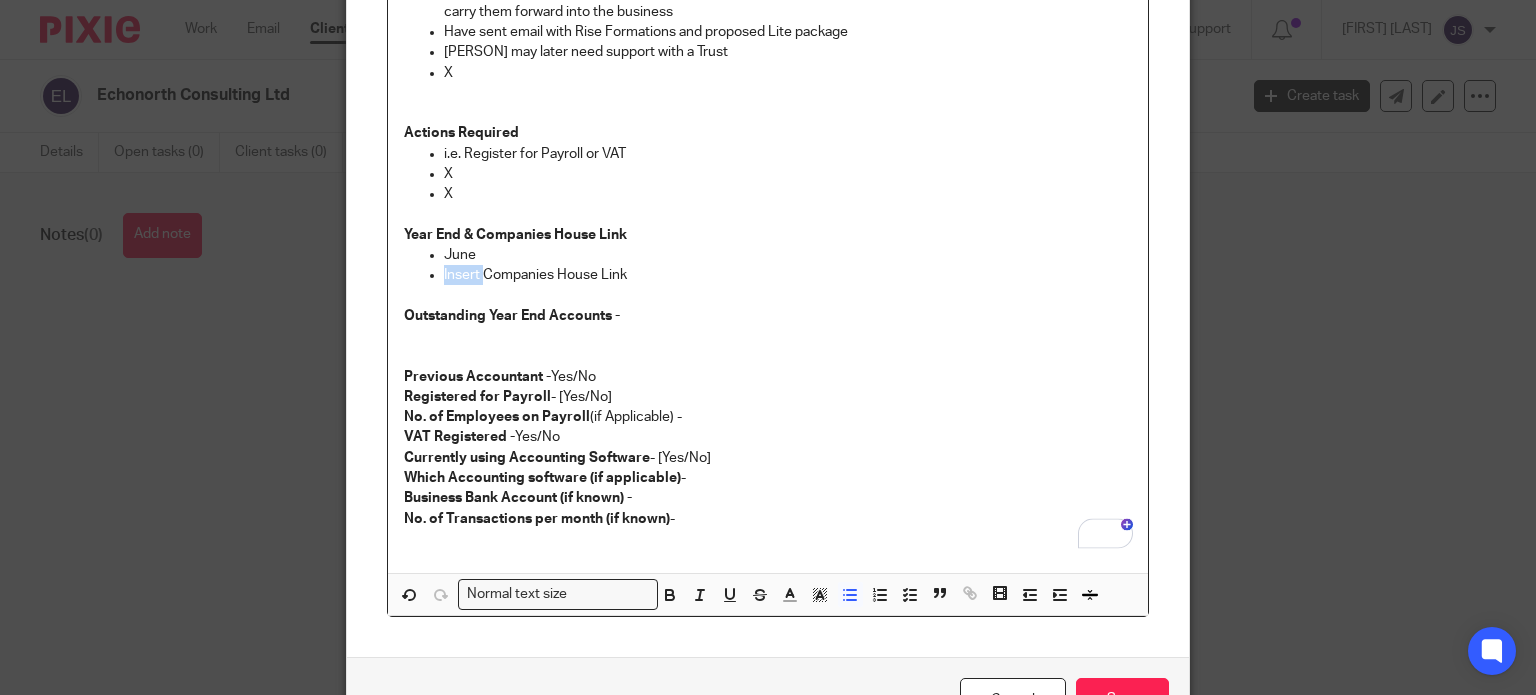 click on "Insert Companies House Link" at bounding box center [788, 275] 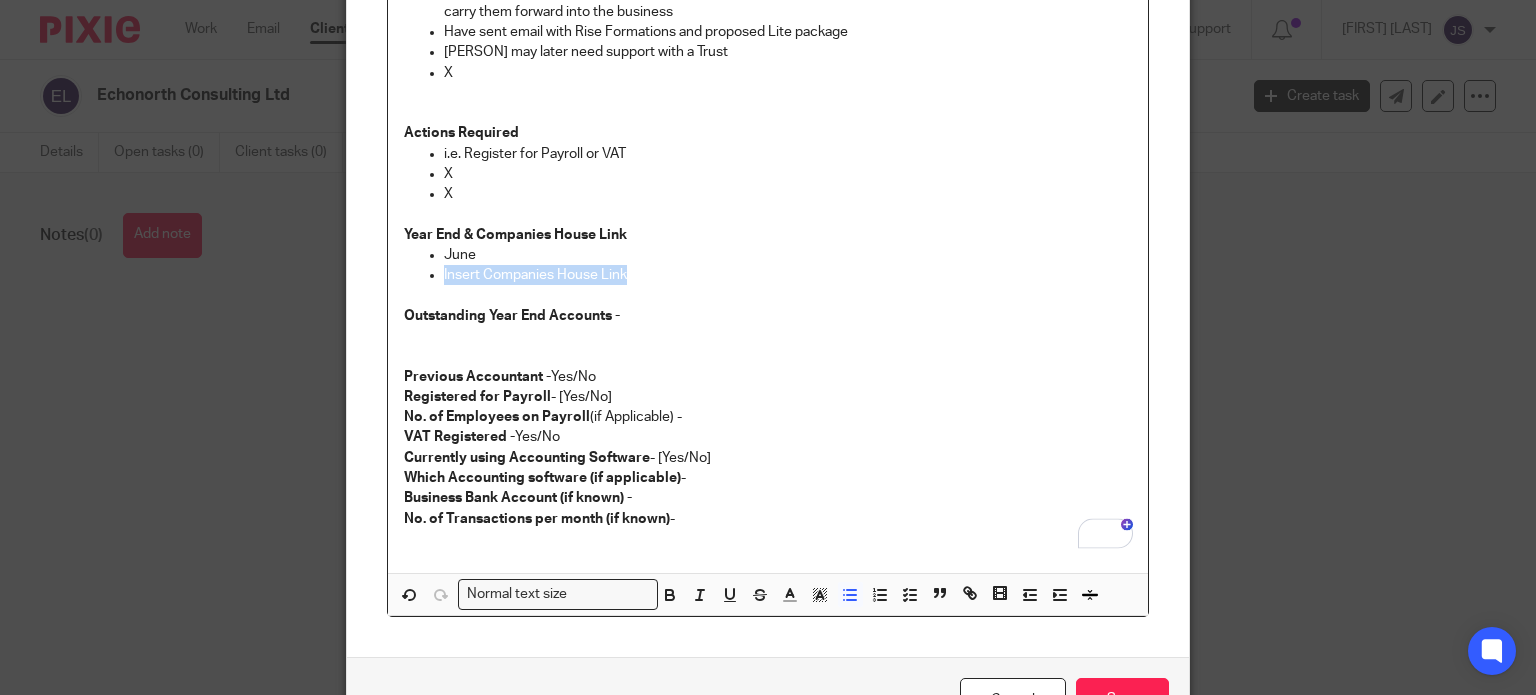 click on "Insert Companies House Link" at bounding box center (788, 275) 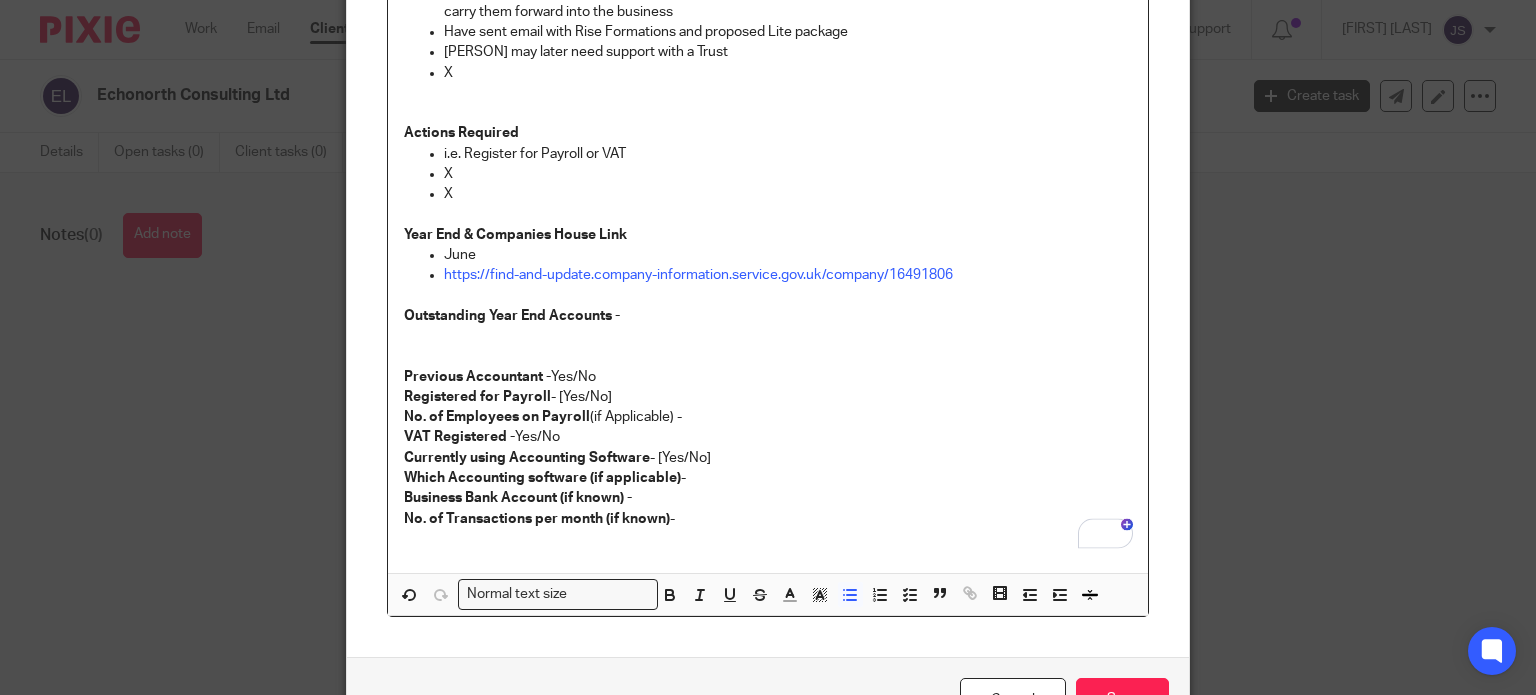 click on "Outstanding Year End Accounts -" at bounding box center (768, 316) 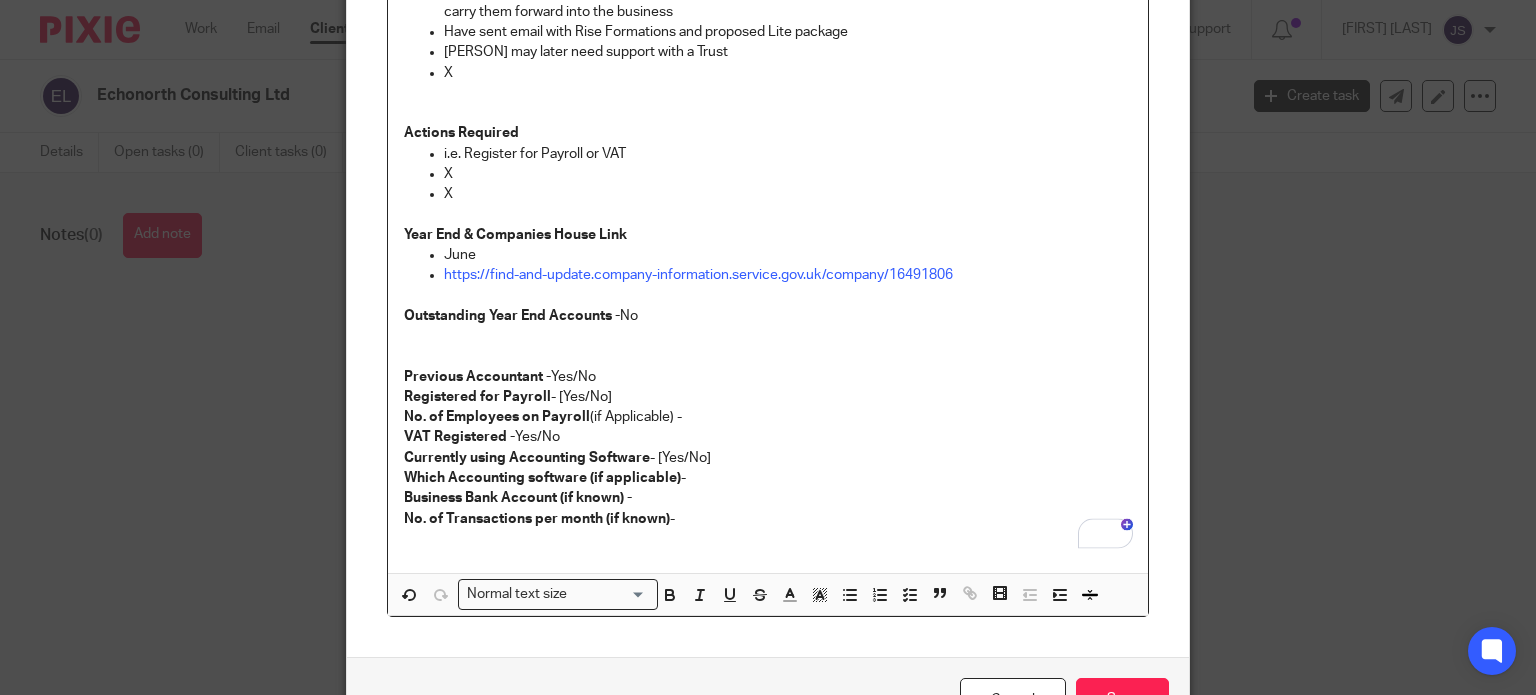 click on "Previous Accountant -  [Yes/No]" at bounding box center (768, 377) 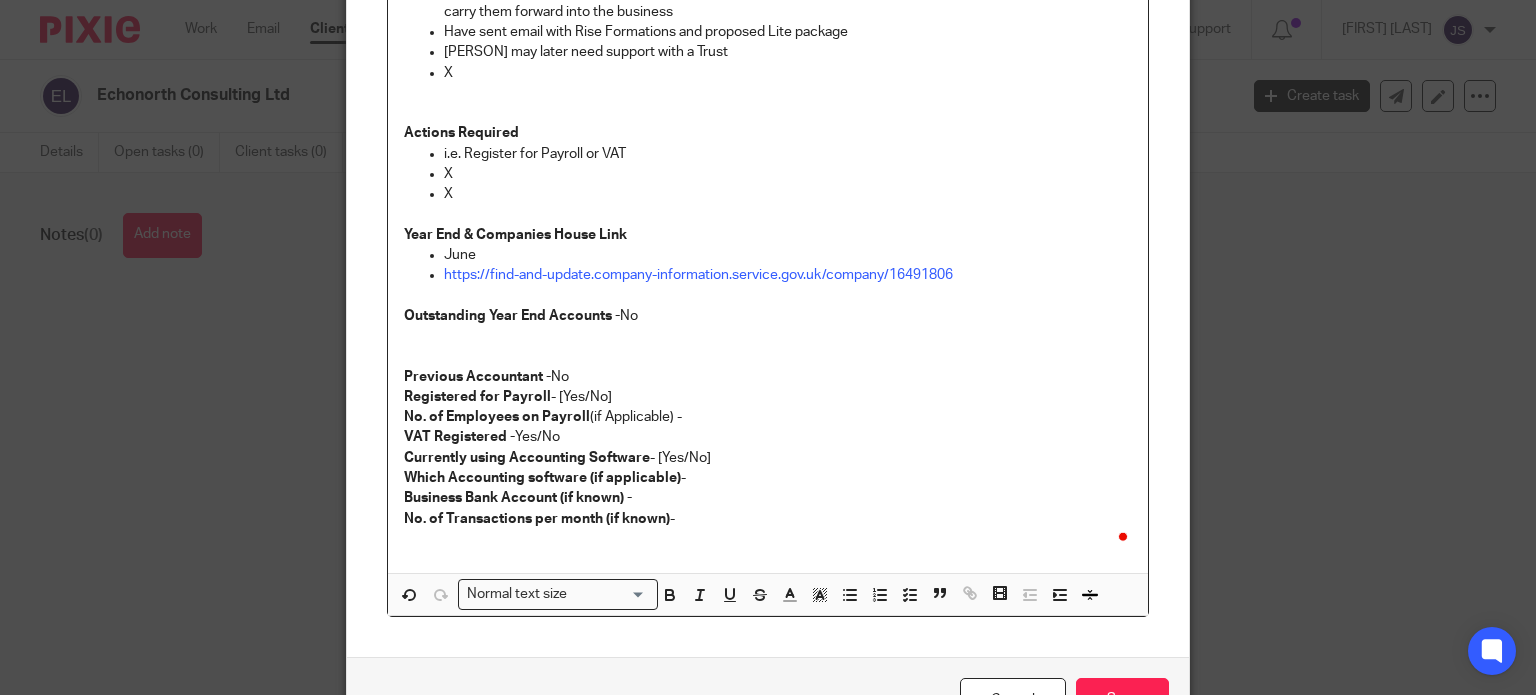 click on "Registered for Payroll  - [Yes/No]" at bounding box center [768, 397] 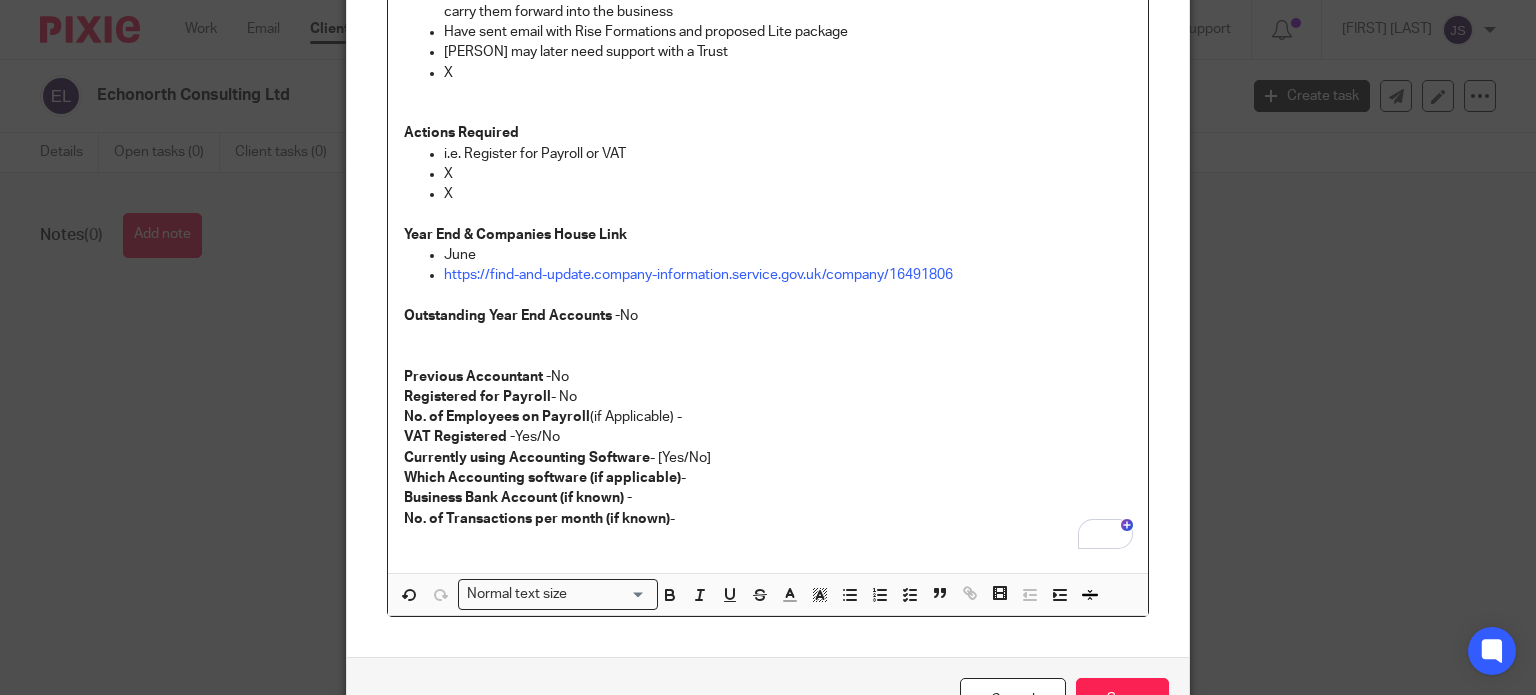 click on "VAT Registered -  Yes/No" at bounding box center [768, 437] 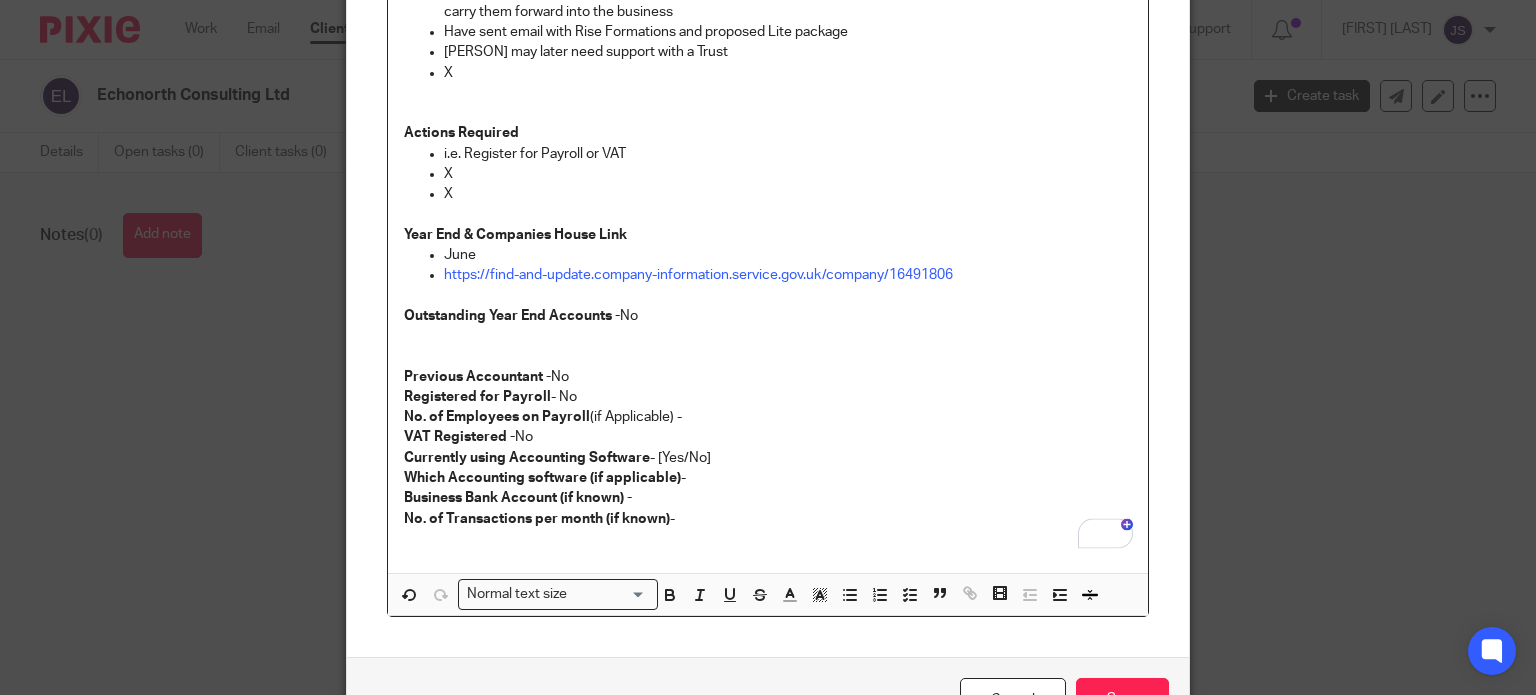 scroll, scrollTop: 609, scrollLeft: 0, axis: vertical 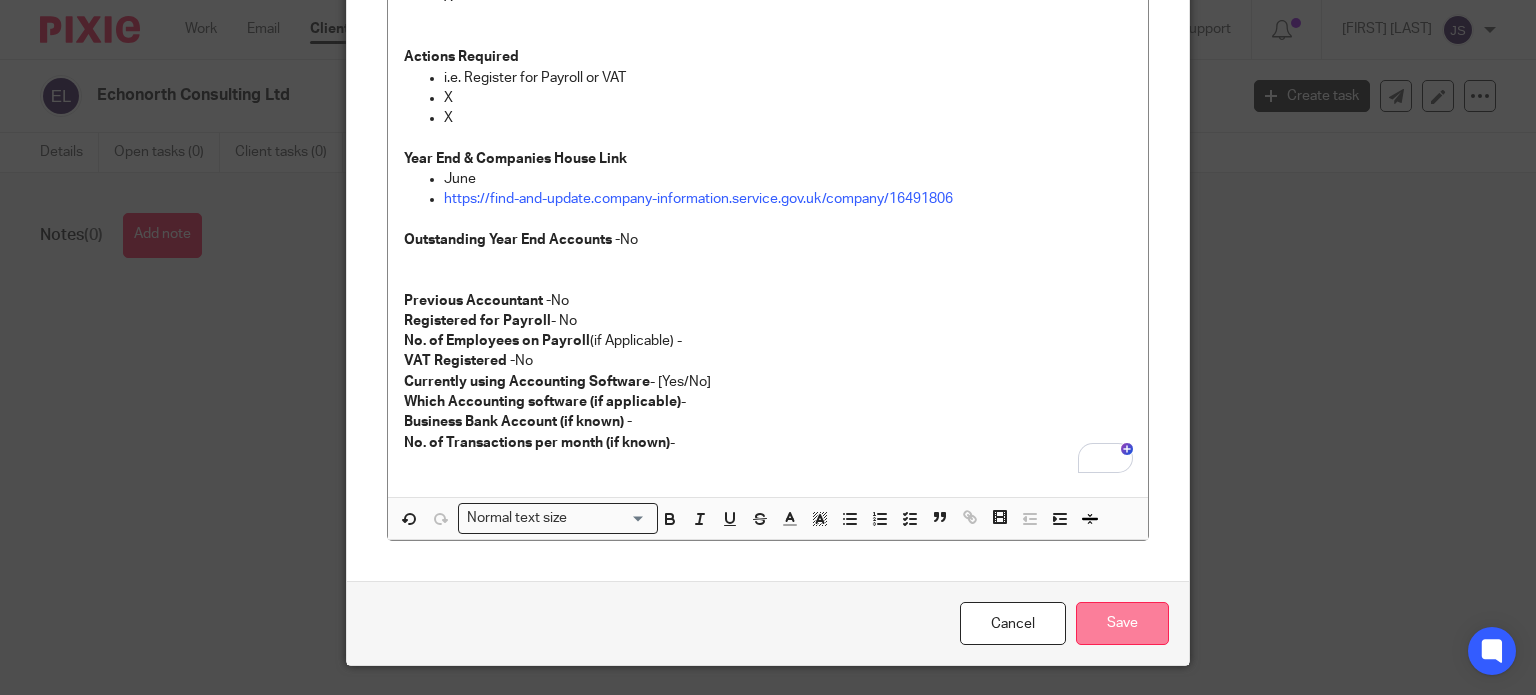 click on "Save" at bounding box center [1122, 623] 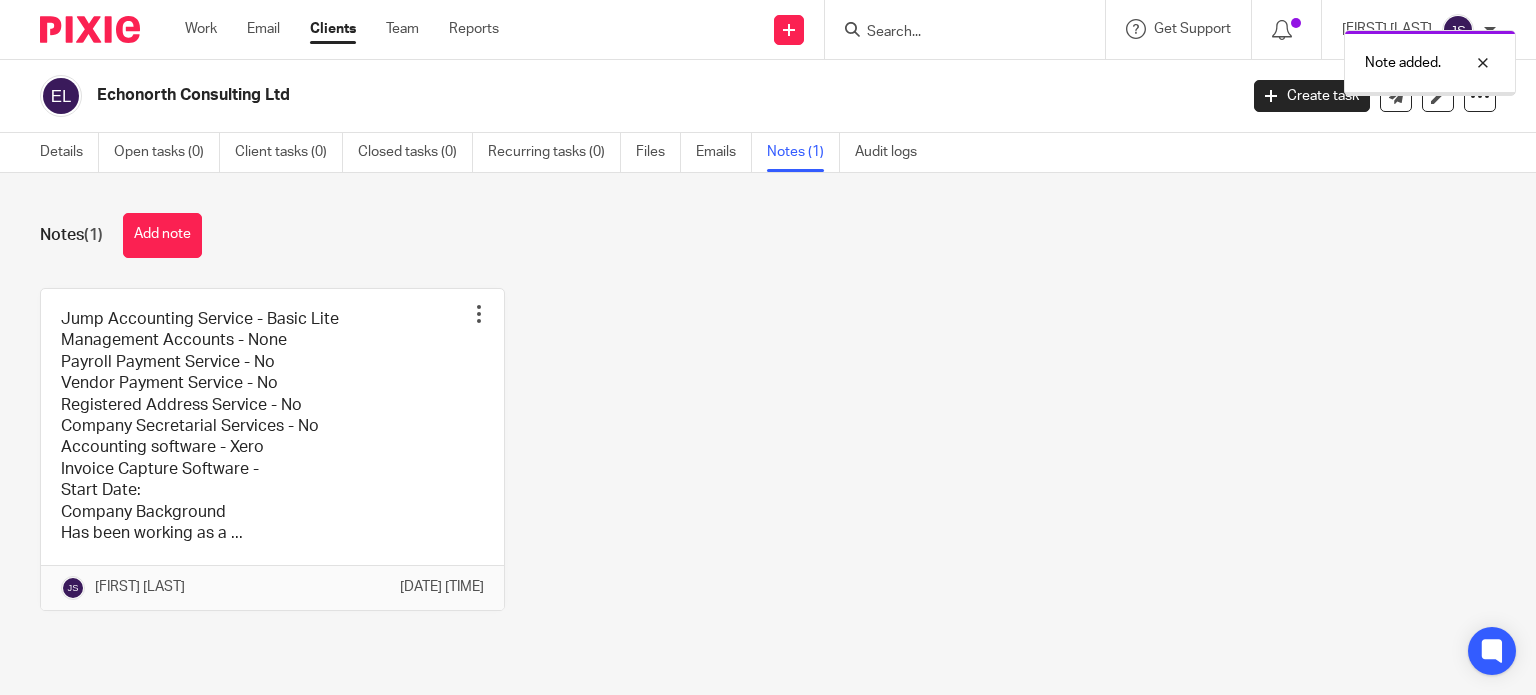 scroll, scrollTop: 0, scrollLeft: 0, axis: both 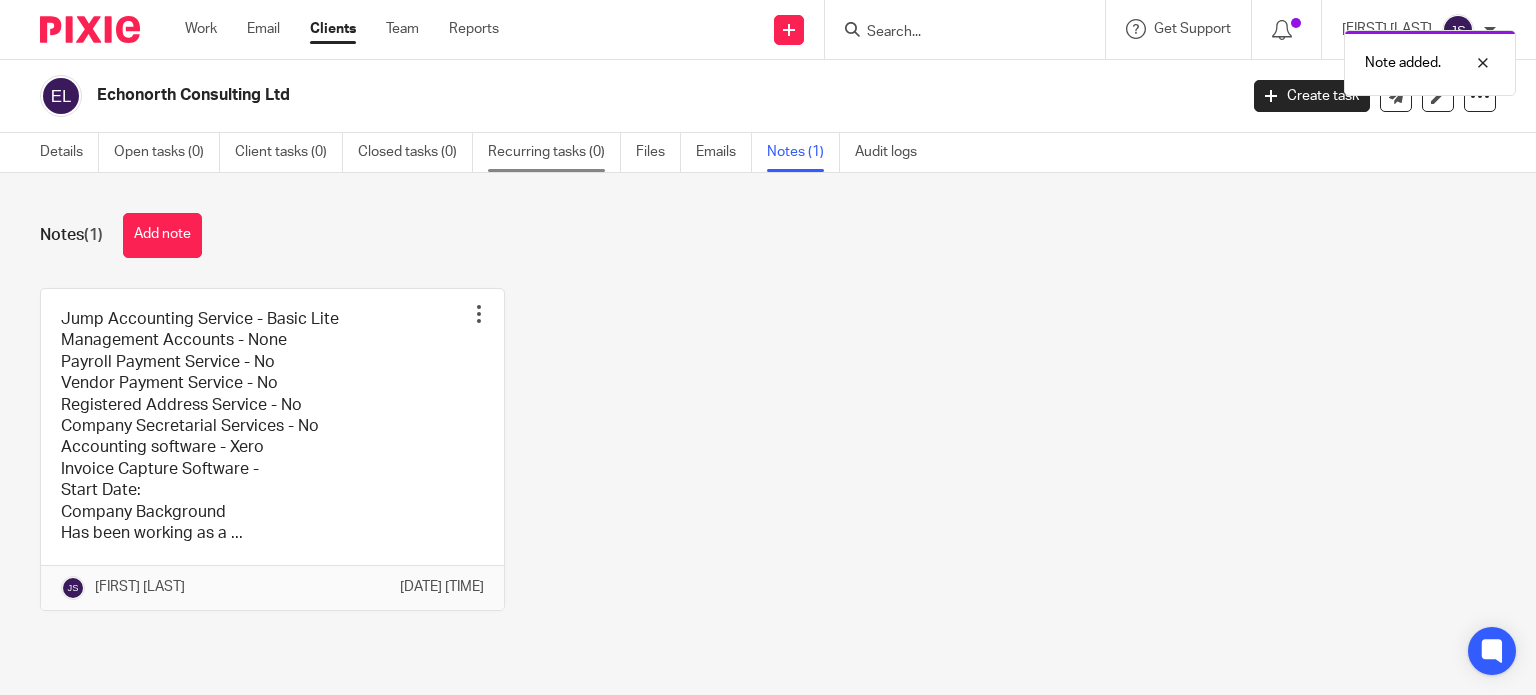 click on "Recurring tasks (0)" at bounding box center (554, 152) 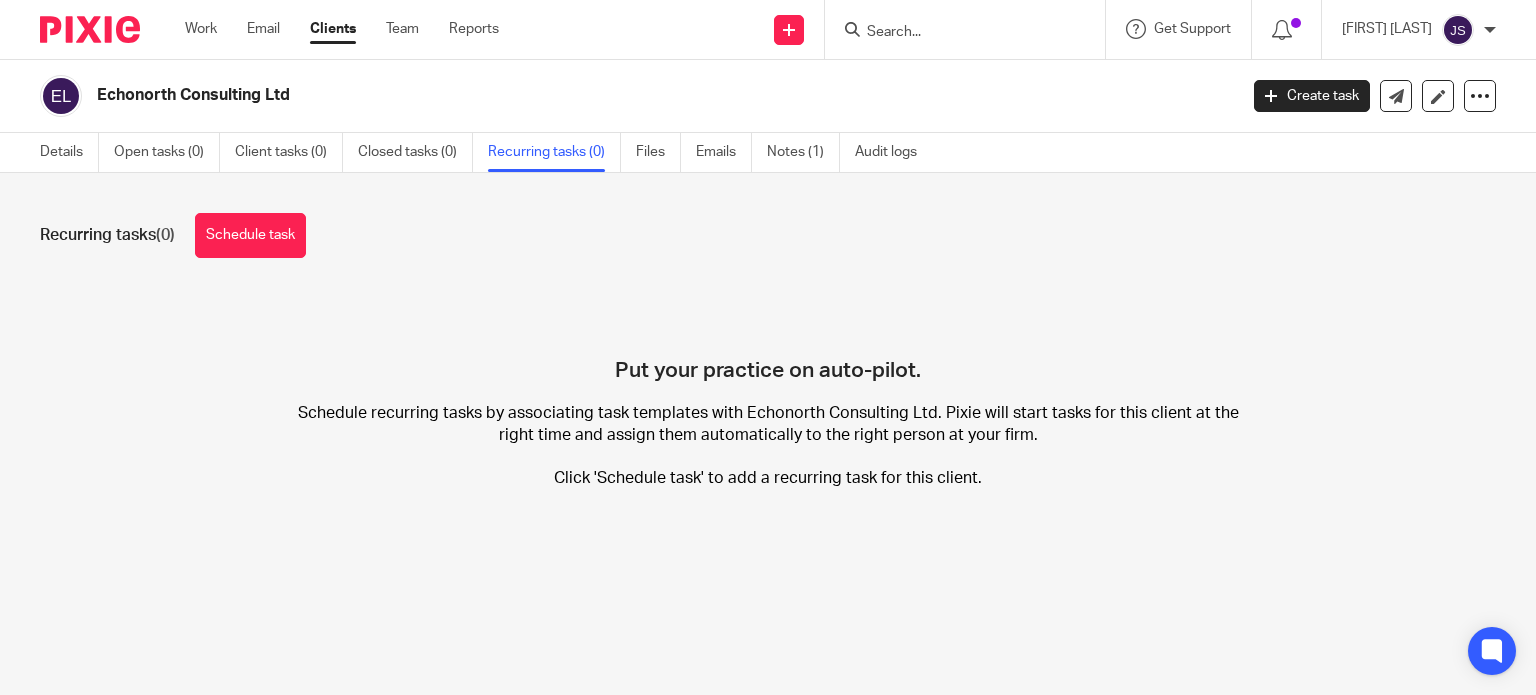 scroll, scrollTop: 0, scrollLeft: 0, axis: both 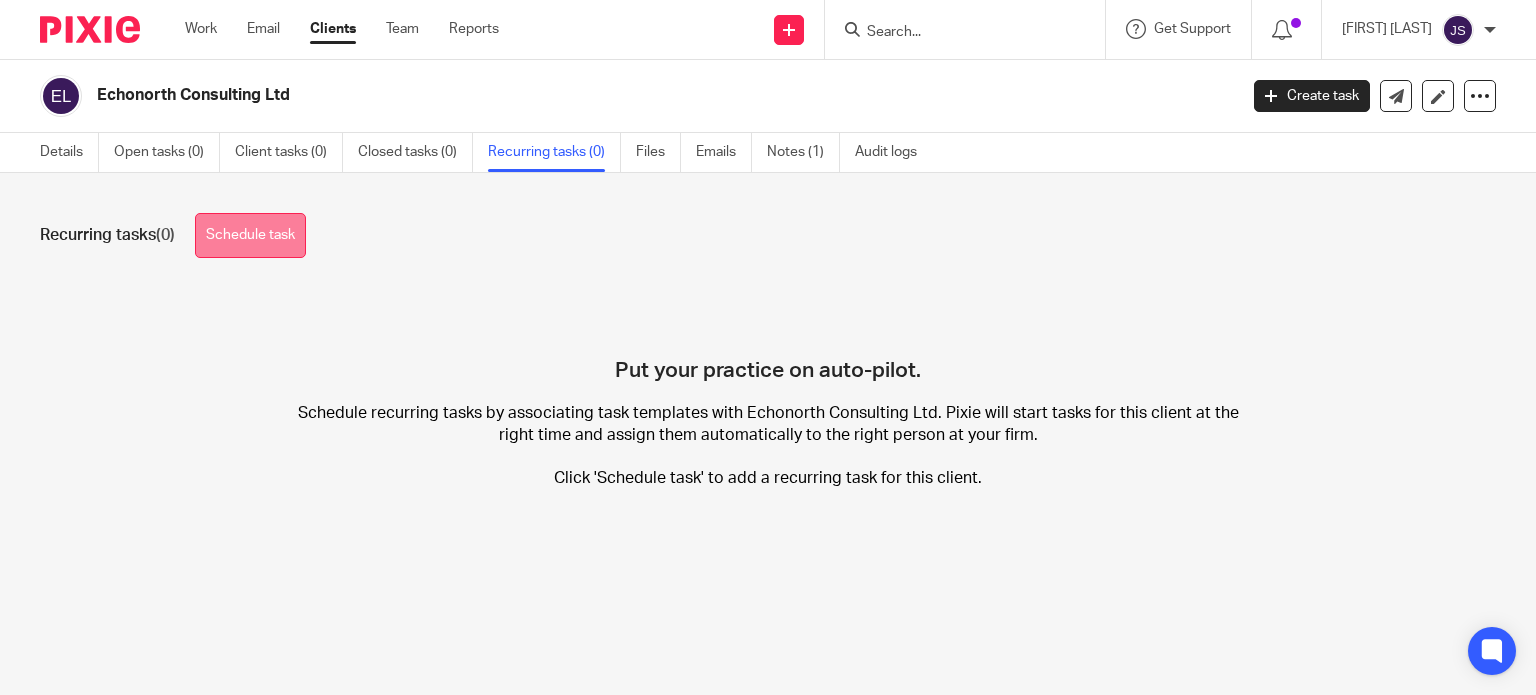 click on "Schedule task" at bounding box center (250, 235) 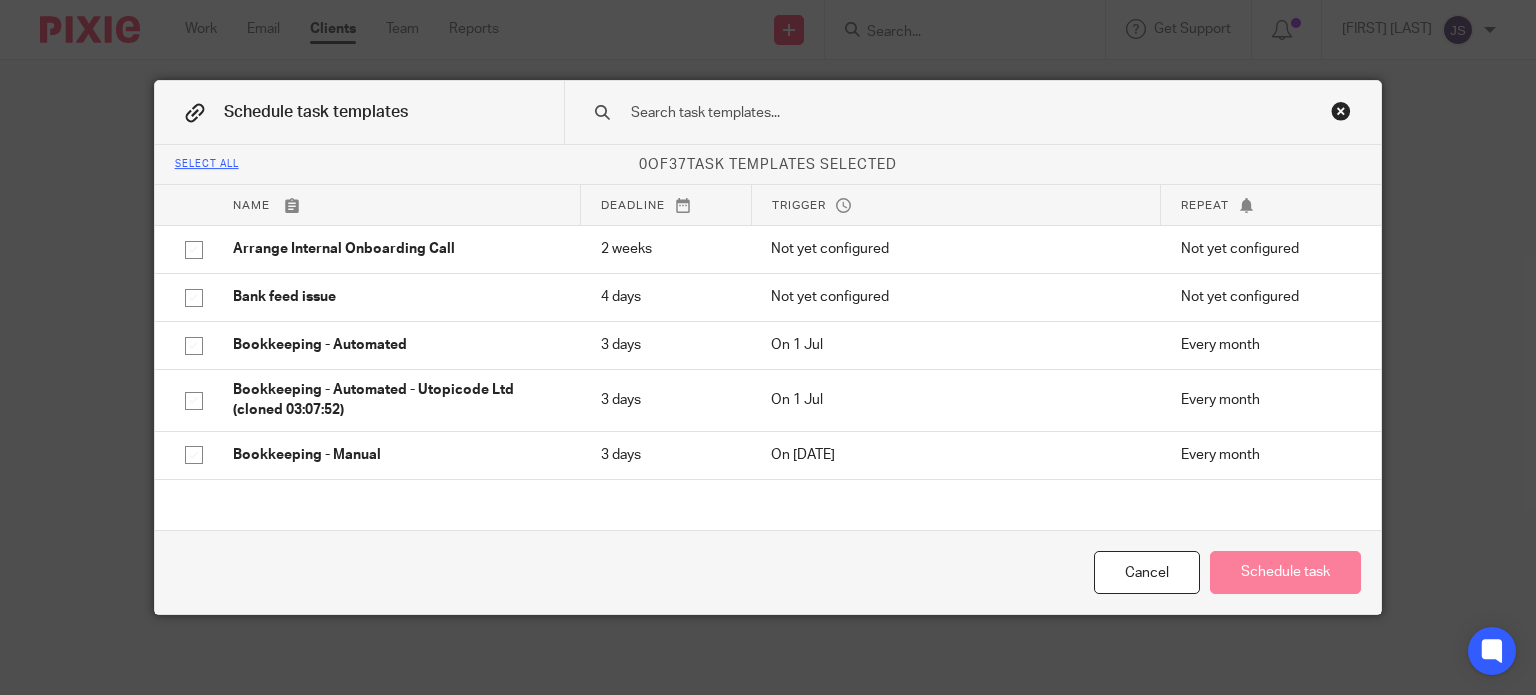 scroll, scrollTop: 0, scrollLeft: 0, axis: both 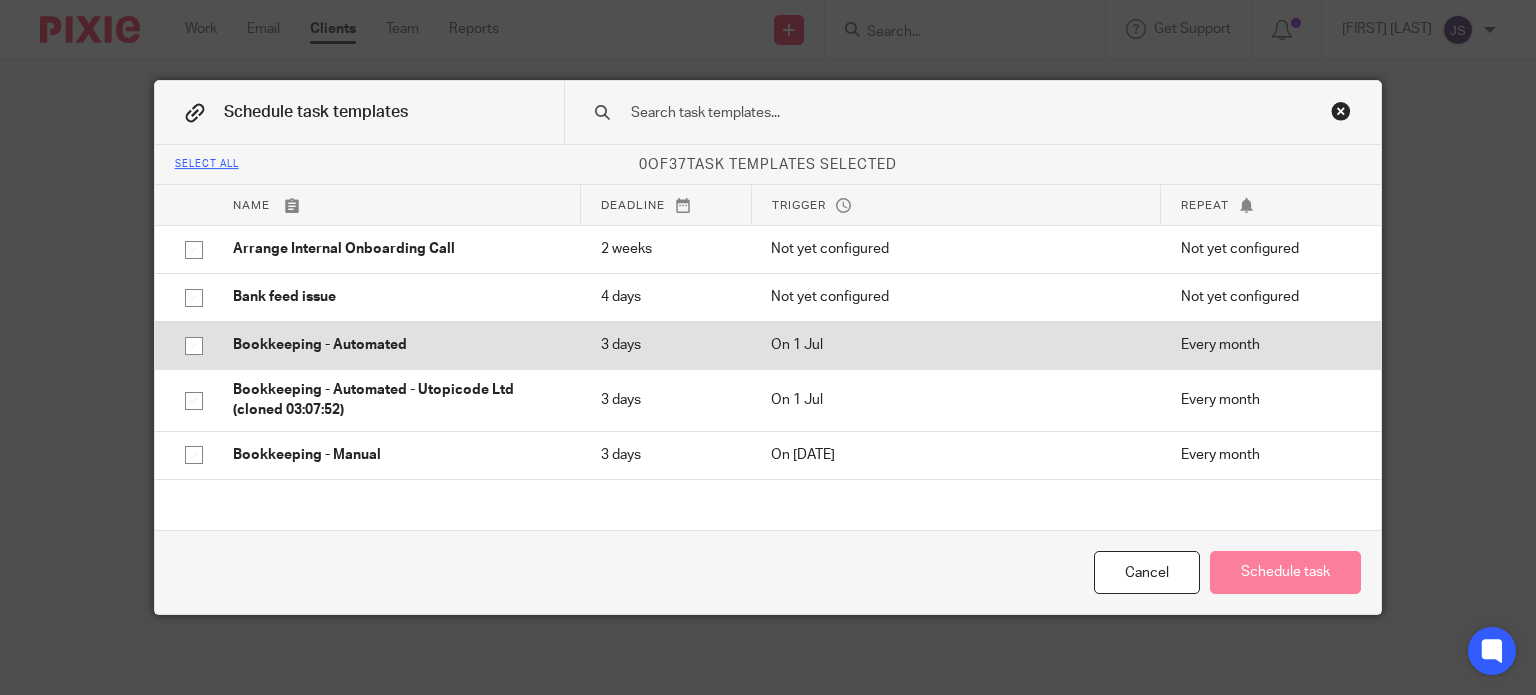 click on "Bookkeeping - Automated" at bounding box center (397, 345) 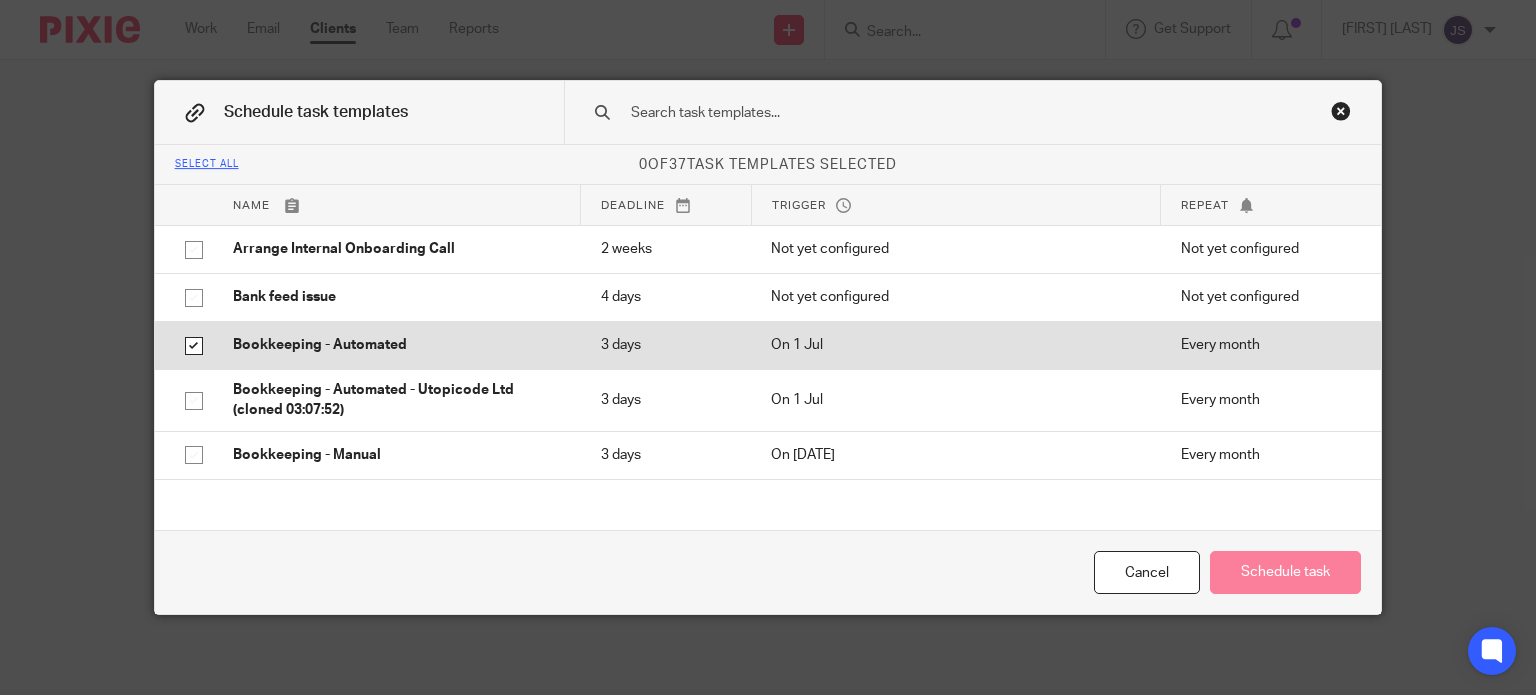 checkbox on "true" 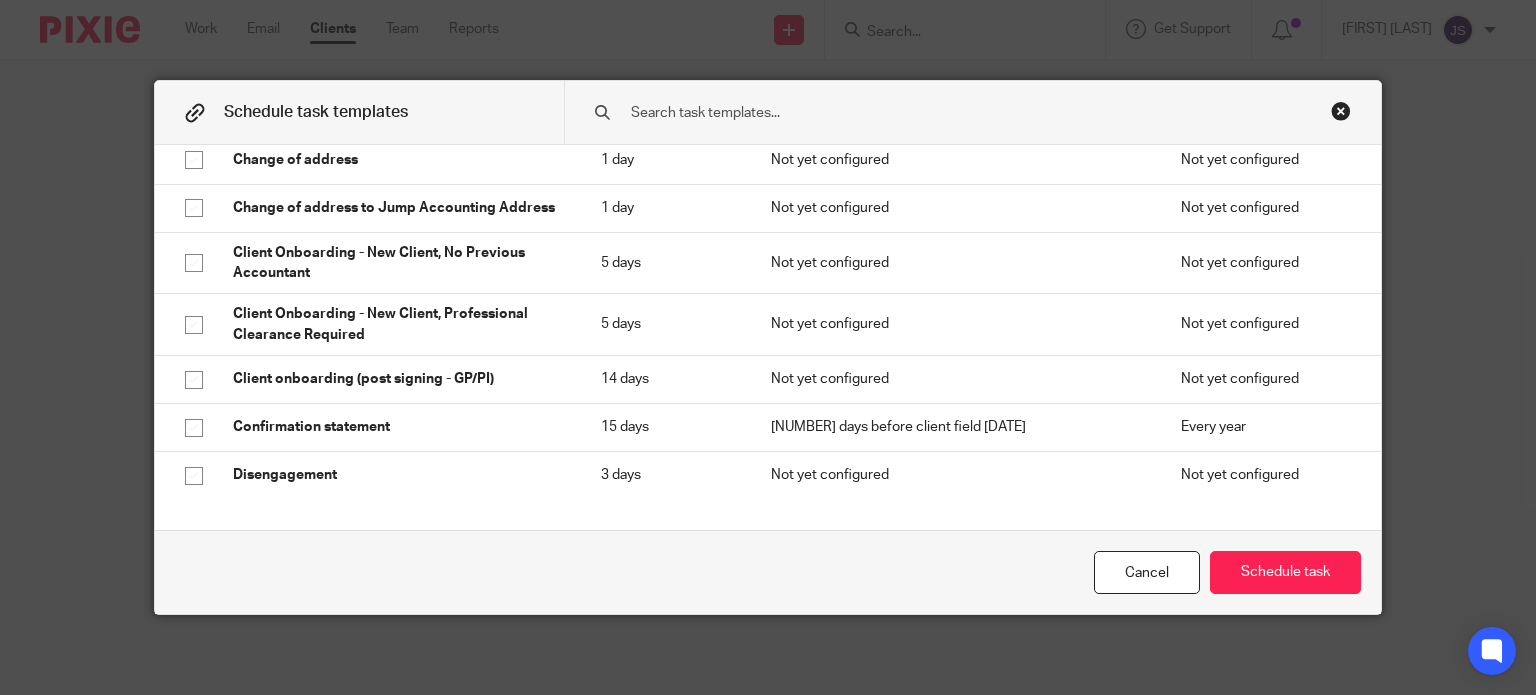 scroll, scrollTop: 512, scrollLeft: 0, axis: vertical 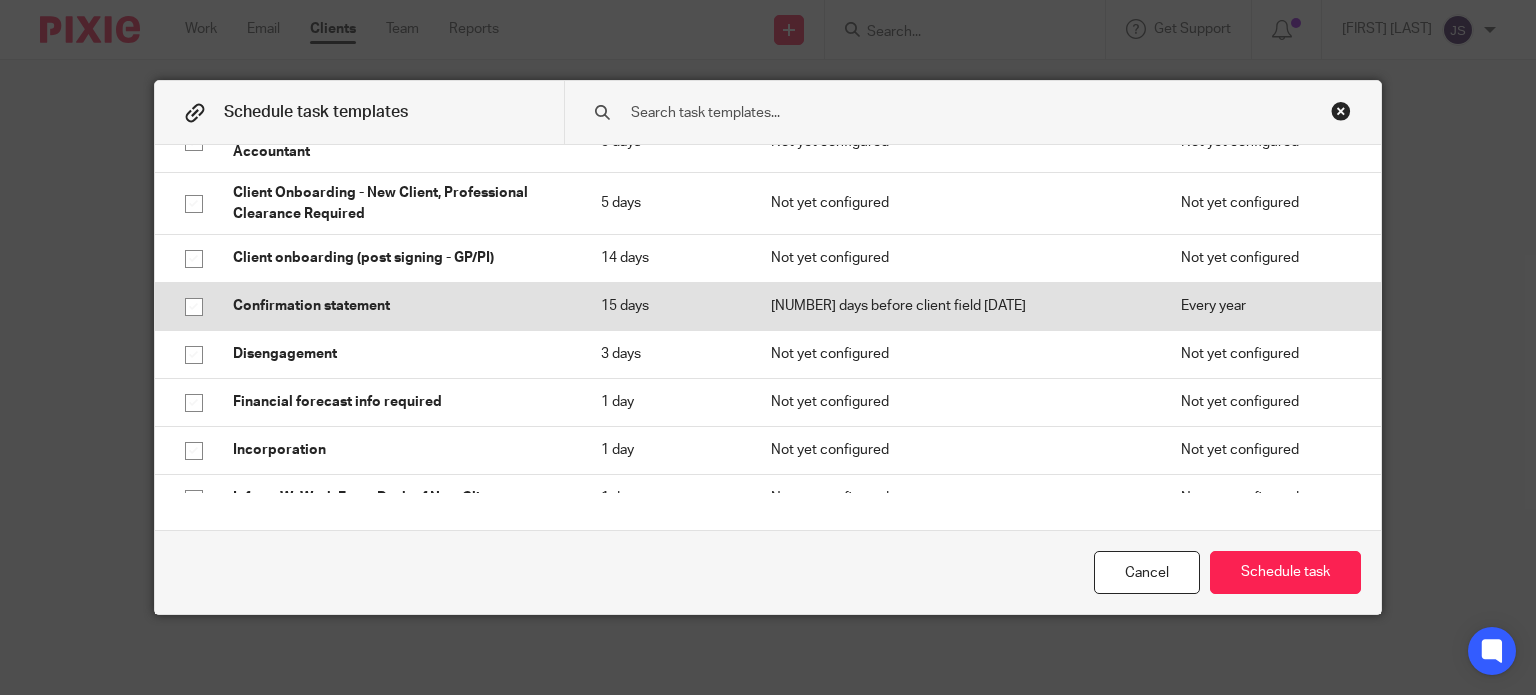 click on "Confirmation statement" at bounding box center [397, 306] 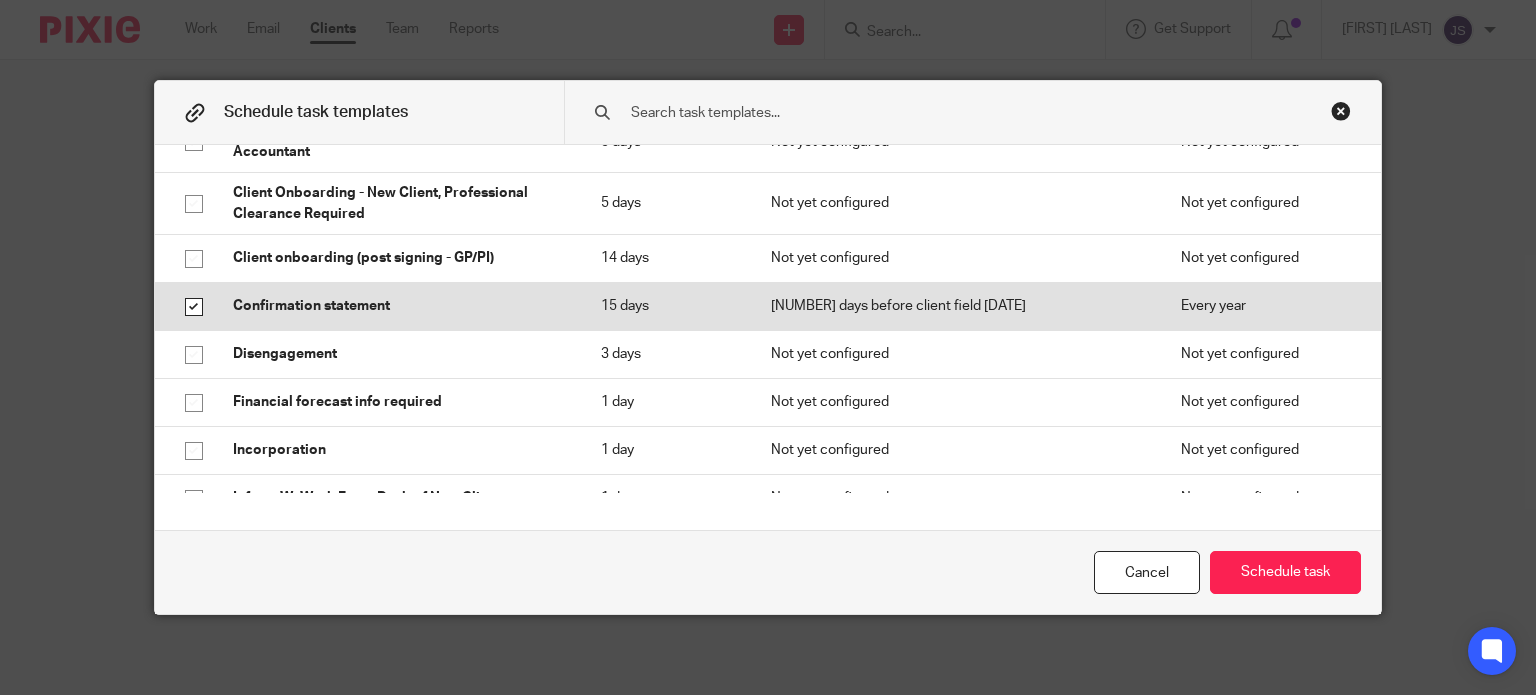 checkbox on "true" 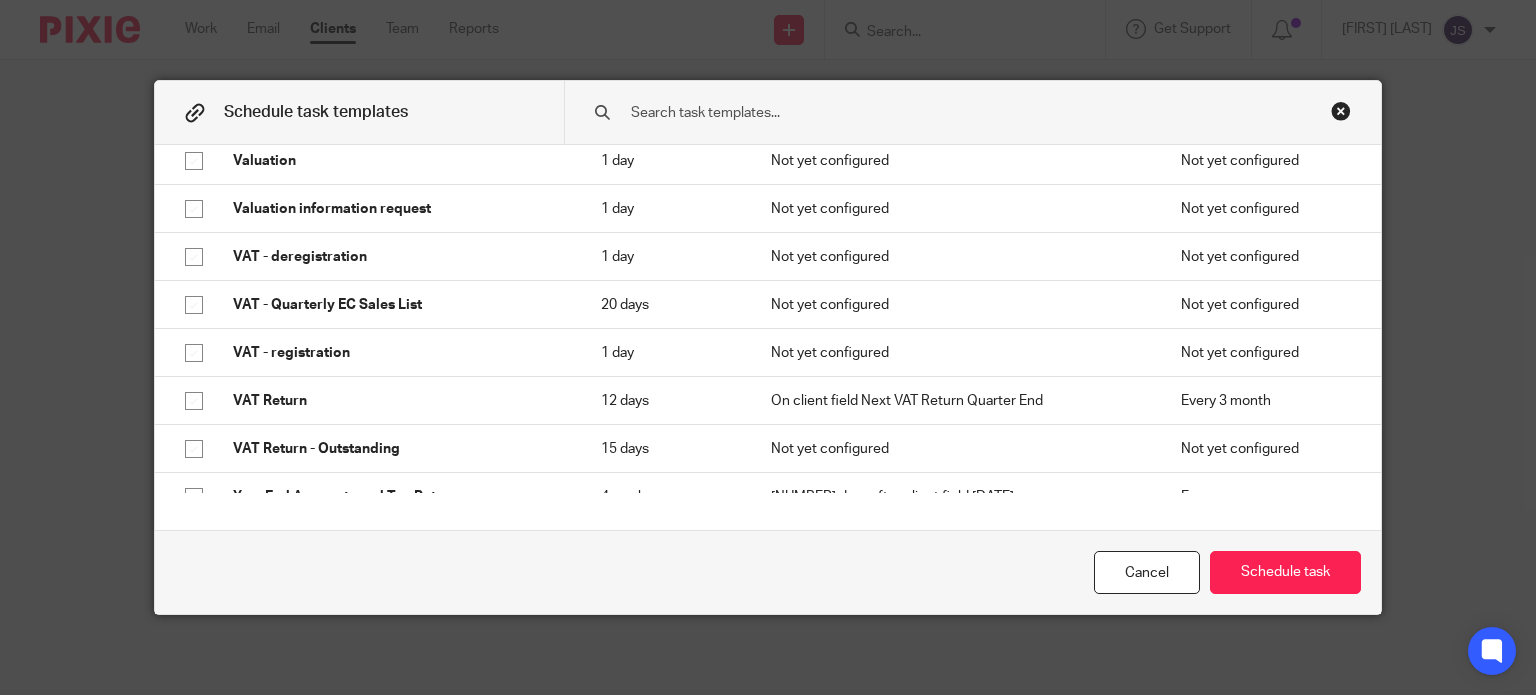 scroll, scrollTop: 1575, scrollLeft: 0, axis: vertical 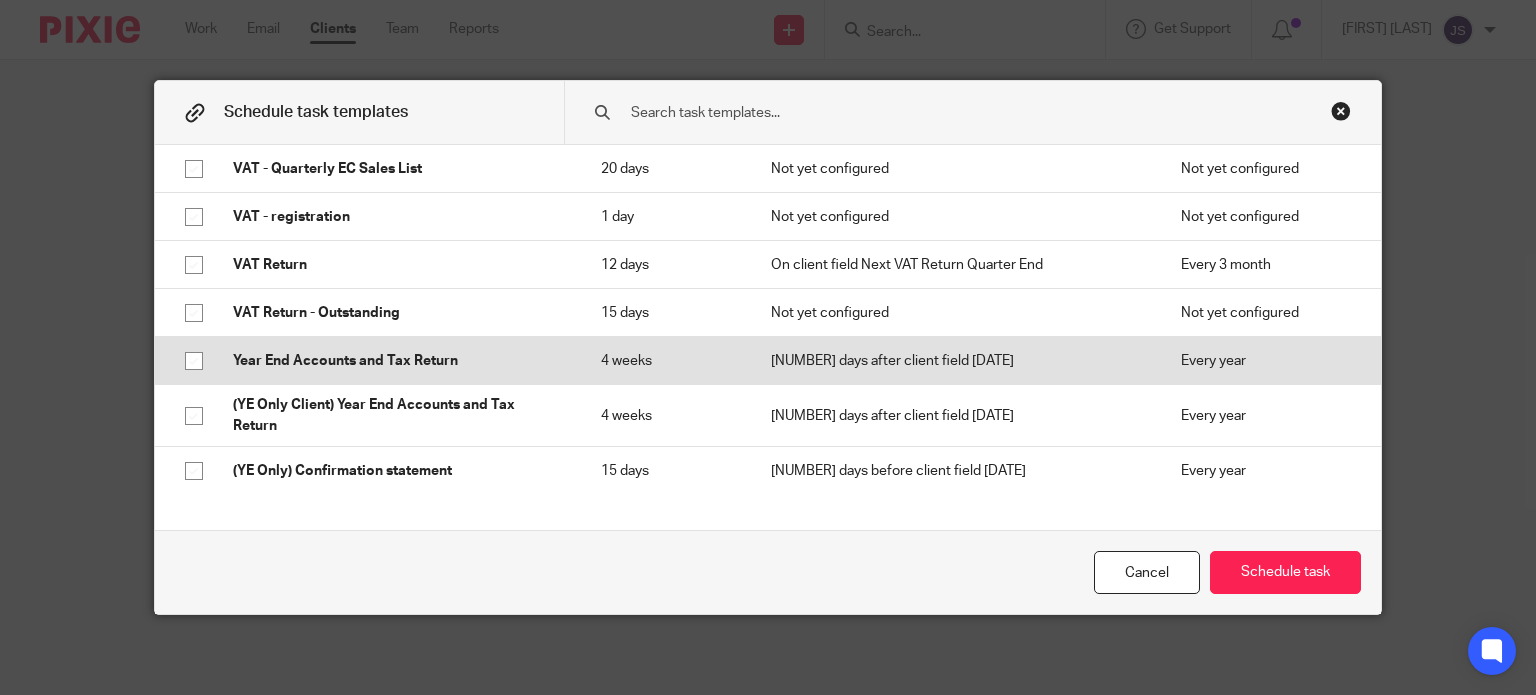 click on "Year End Accounts and Tax Return" at bounding box center [397, 361] 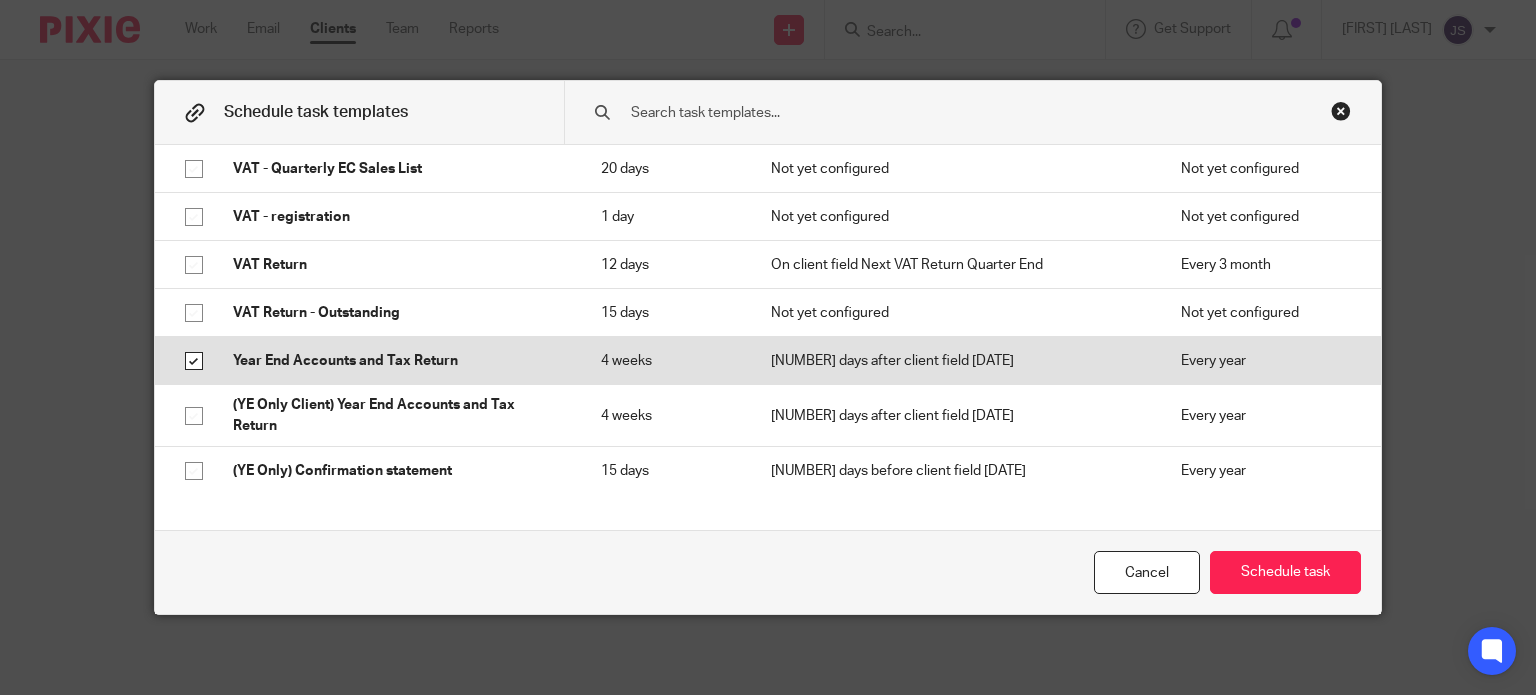 checkbox on "true" 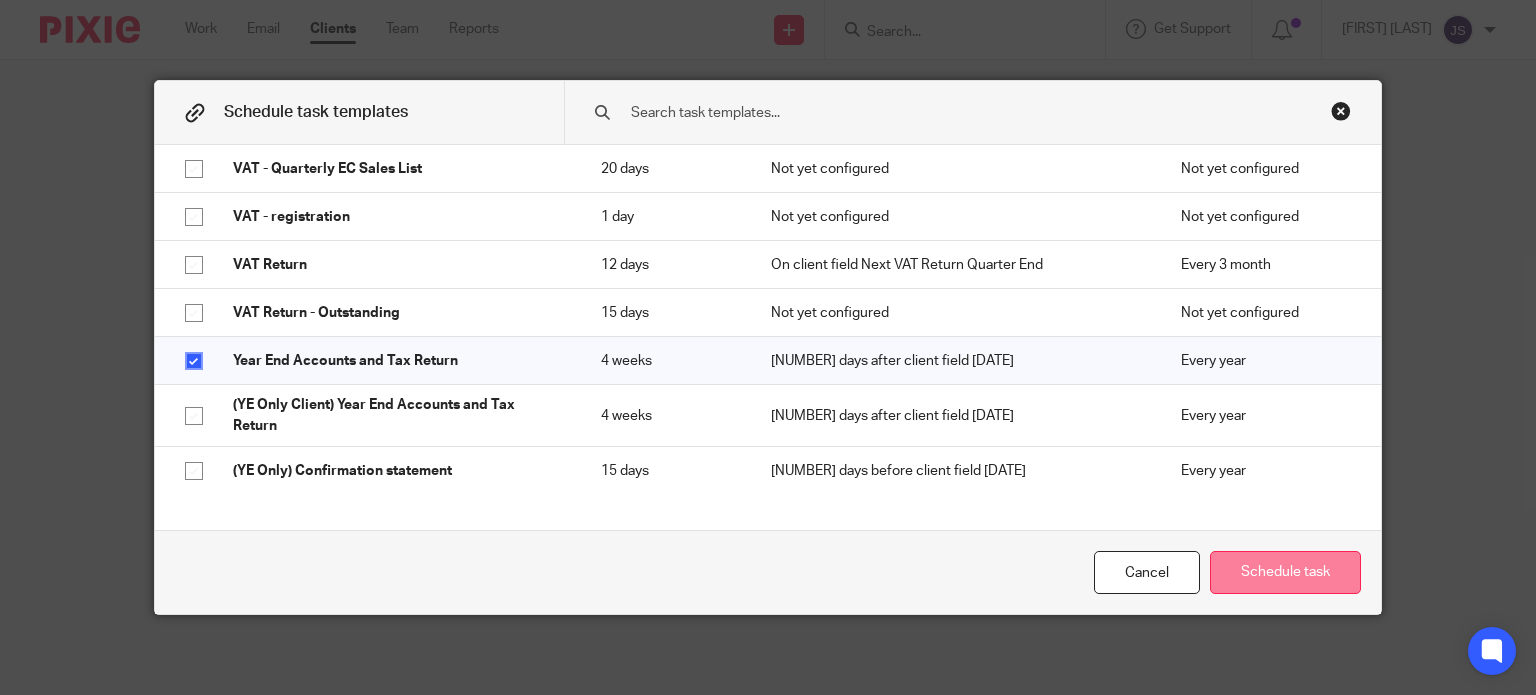click on "Schedule task" at bounding box center (1285, 572) 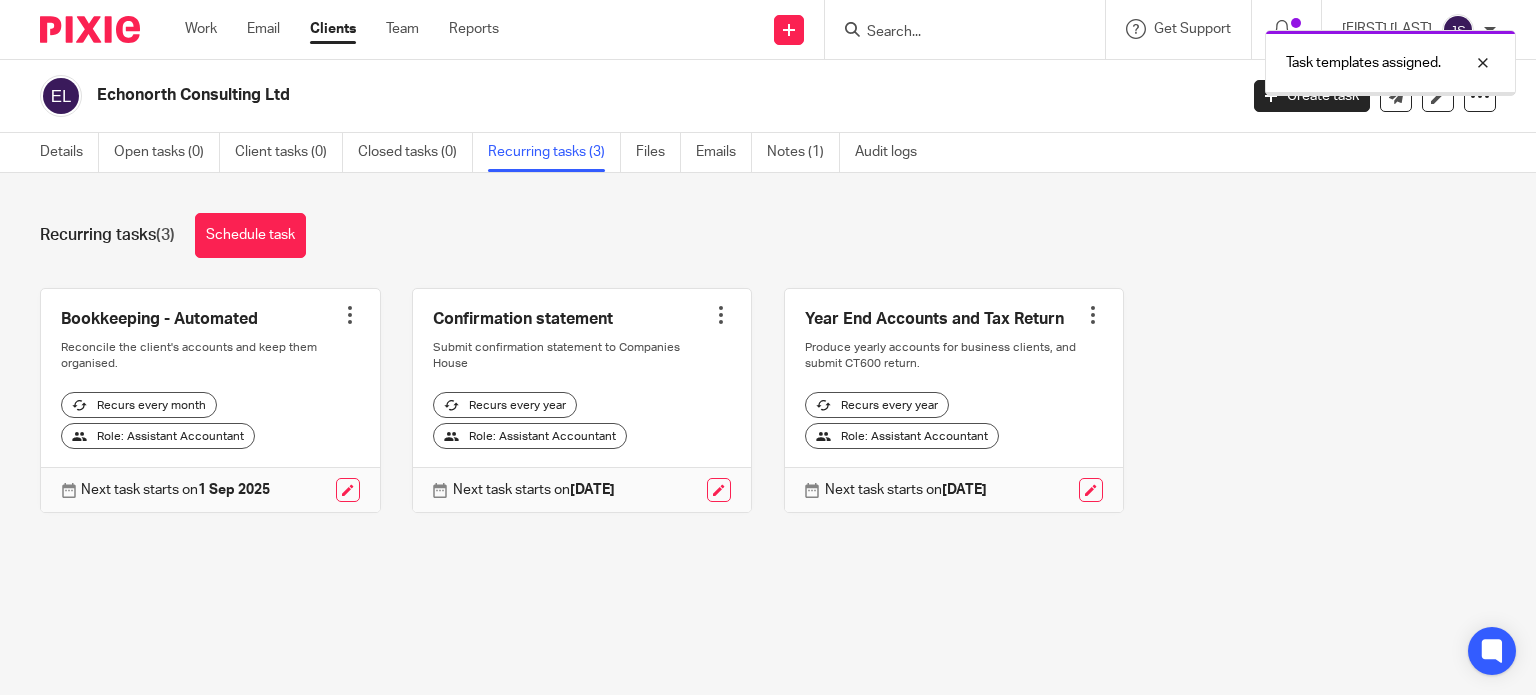 scroll, scrollTop: 0, scrollLeft: 0, axis: both 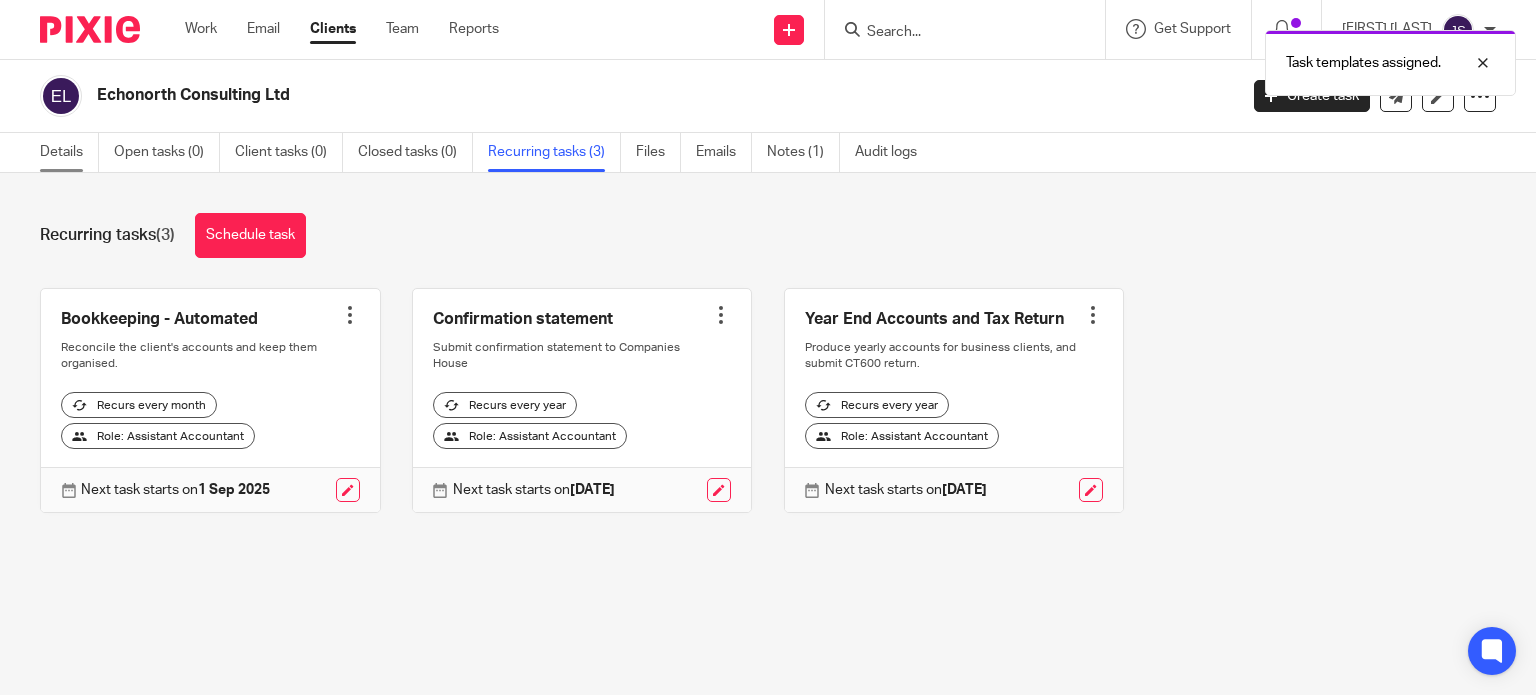 click on "Details" at bounding box center (69, 152) 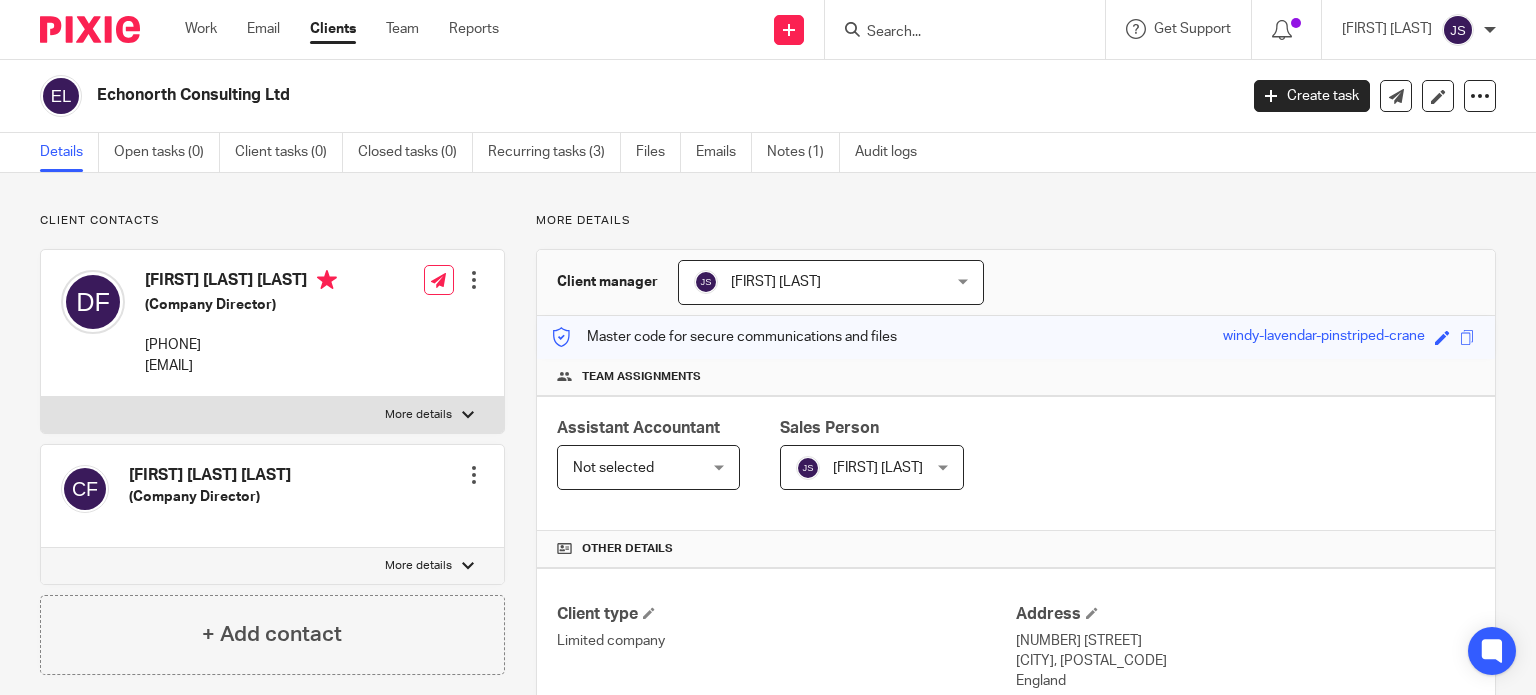 scroll, scrollTop: 0, scrollLeft: 0, axis: both 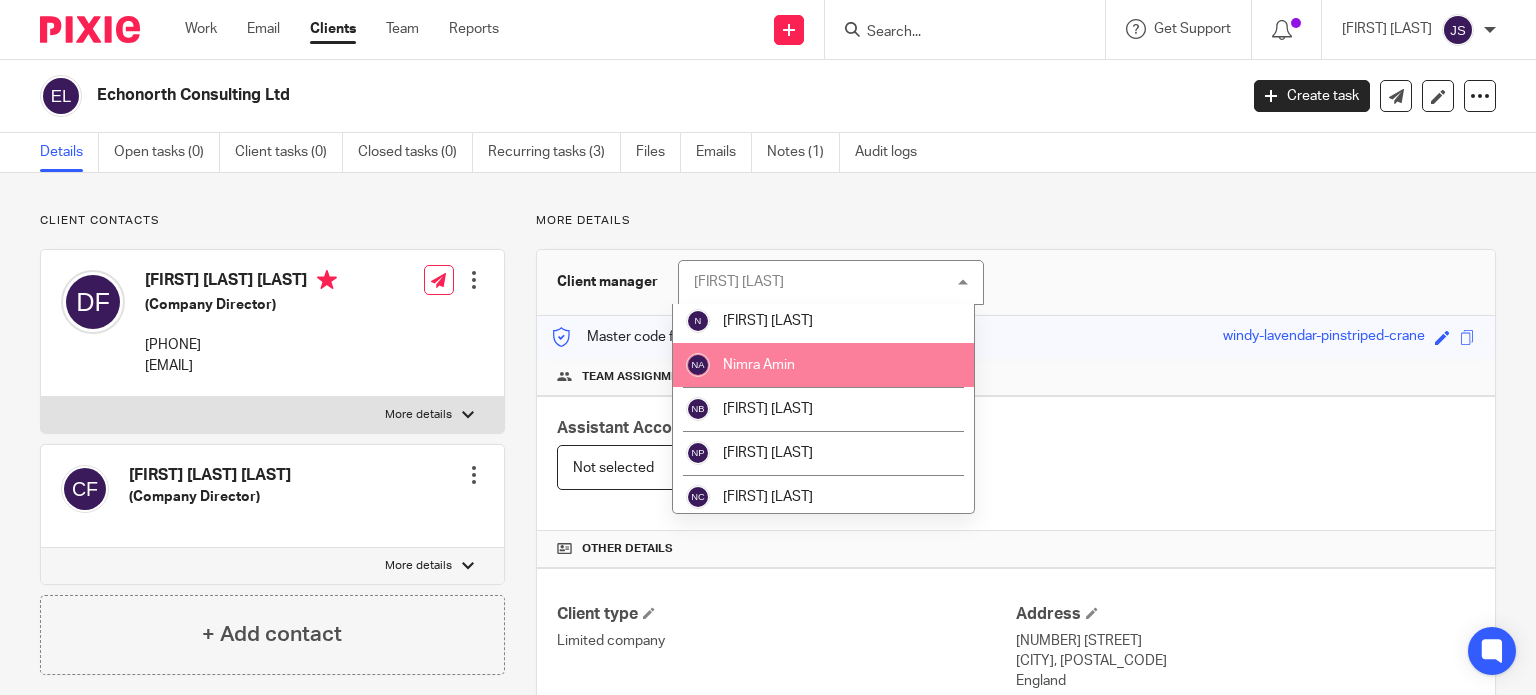 click on "Nimra Amin" at bounding box center [823, 365] 